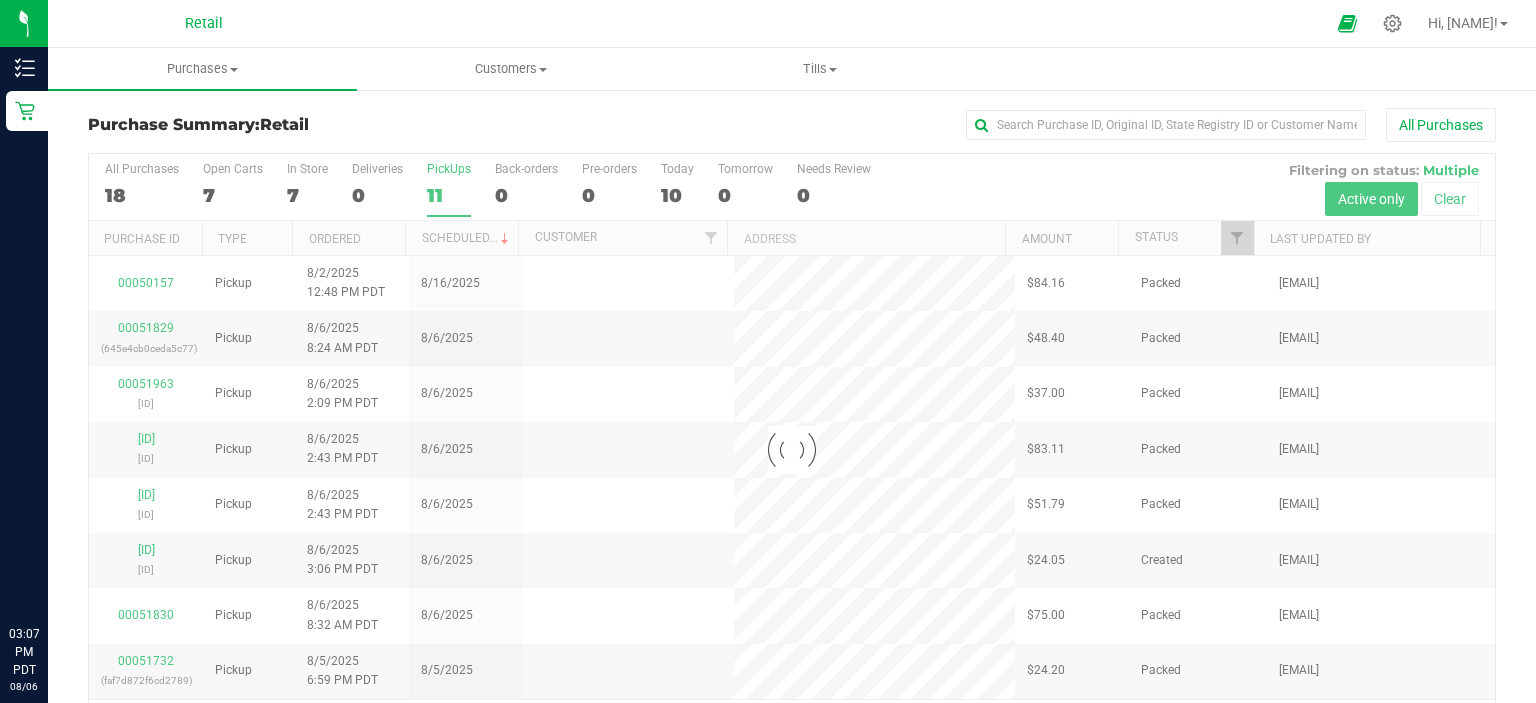scroll, scrollTop: 0, scrollLeft: 0, axis: both 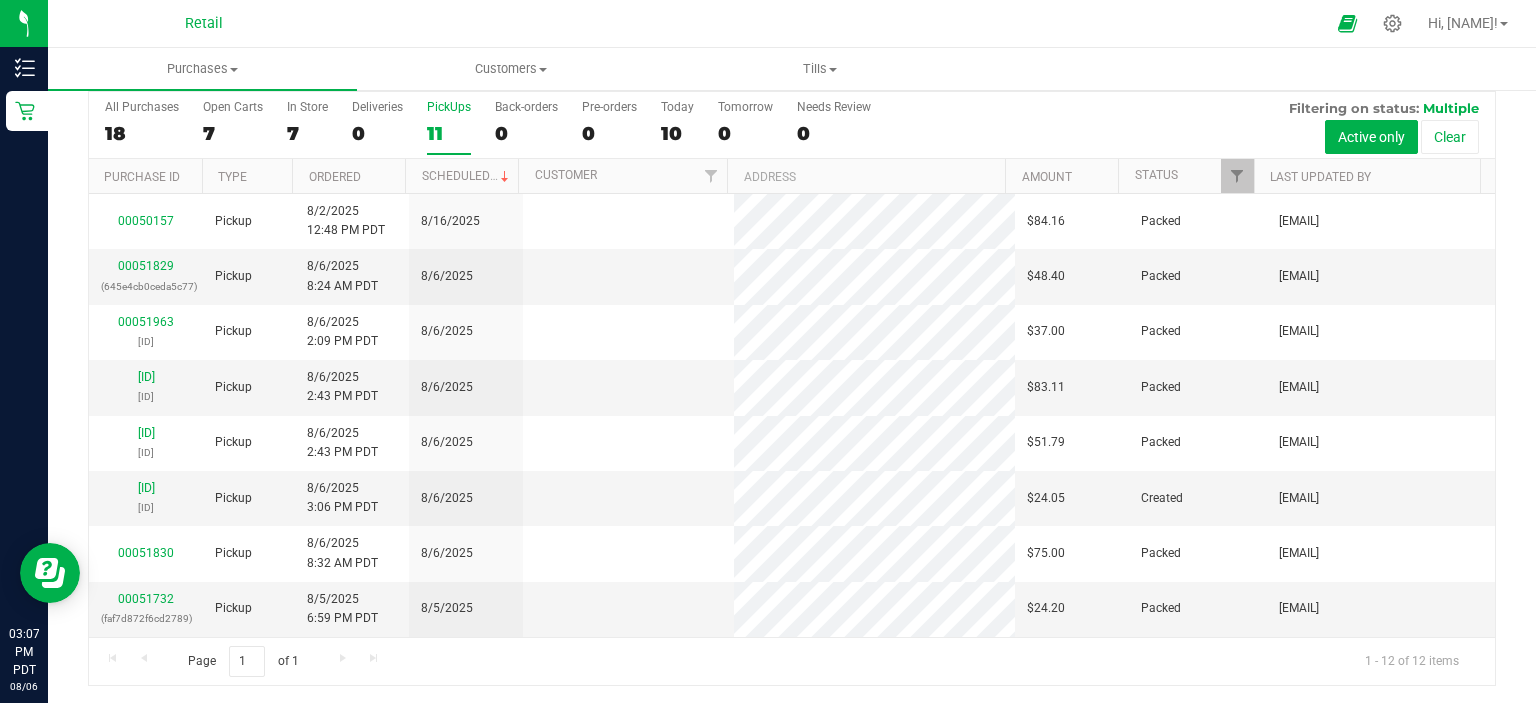 click on "11" at bounding box center (449, 133) 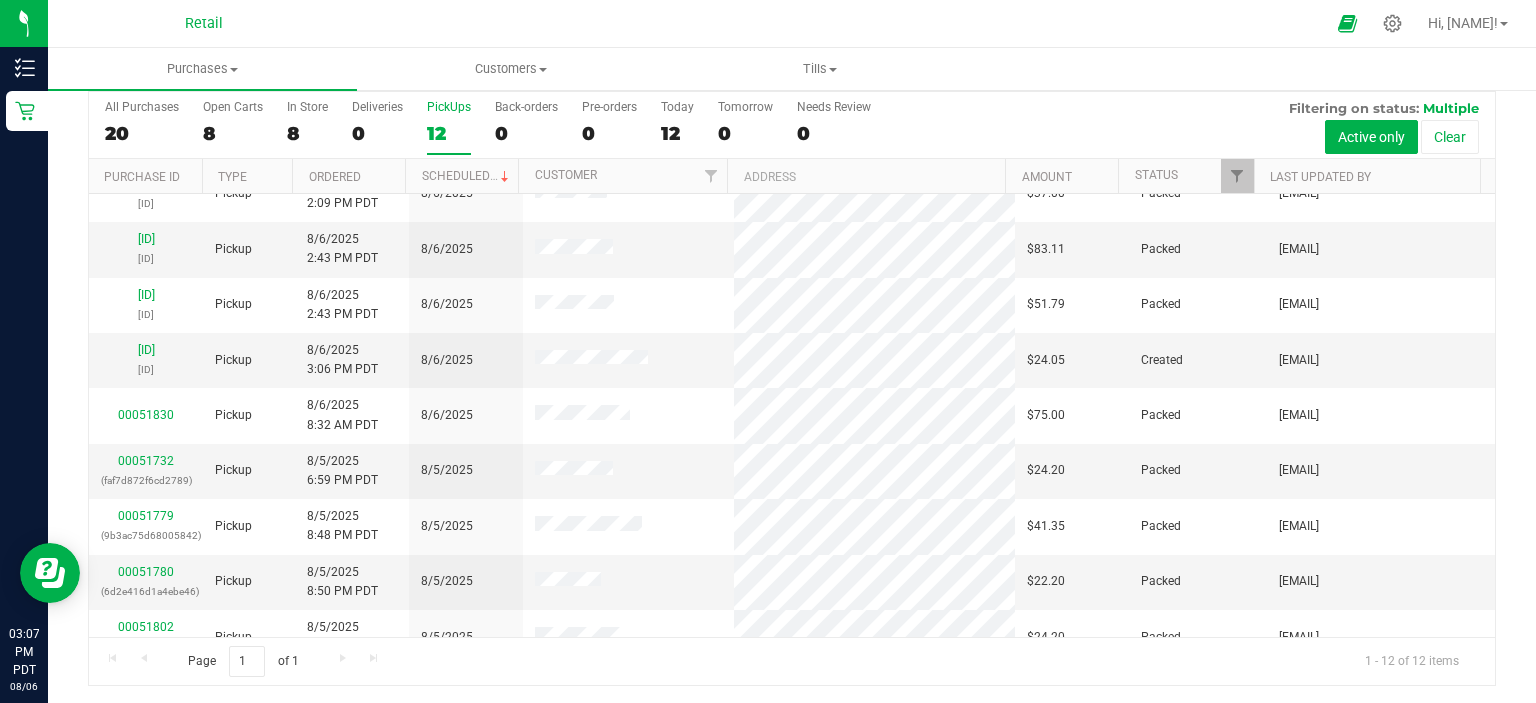 scroll, scrollTop: 218, scrollLeft: 0, axis: vertical 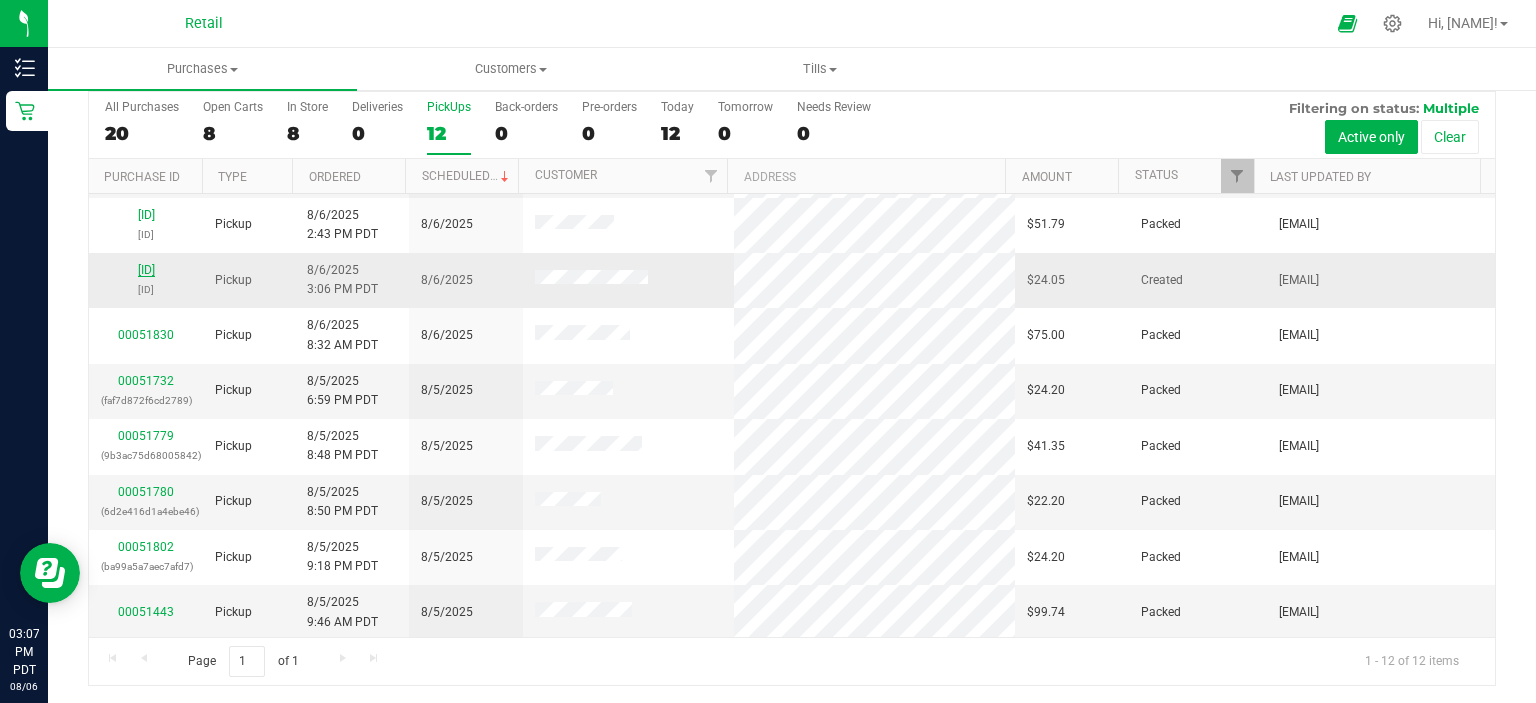 click on "[ID]" at bounding box center [146, 270] 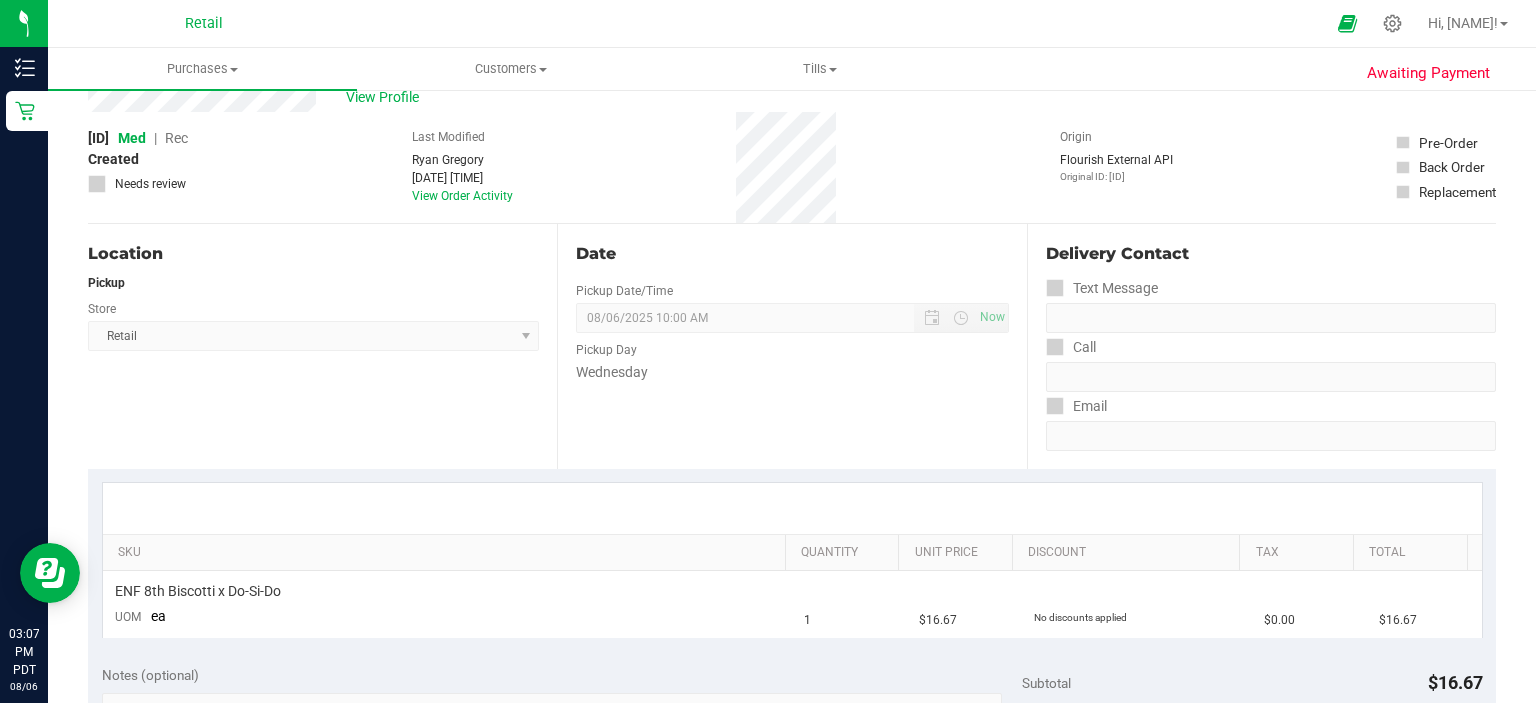 scroll, scrollTop: 0, scrollLeft: 0, axis: both 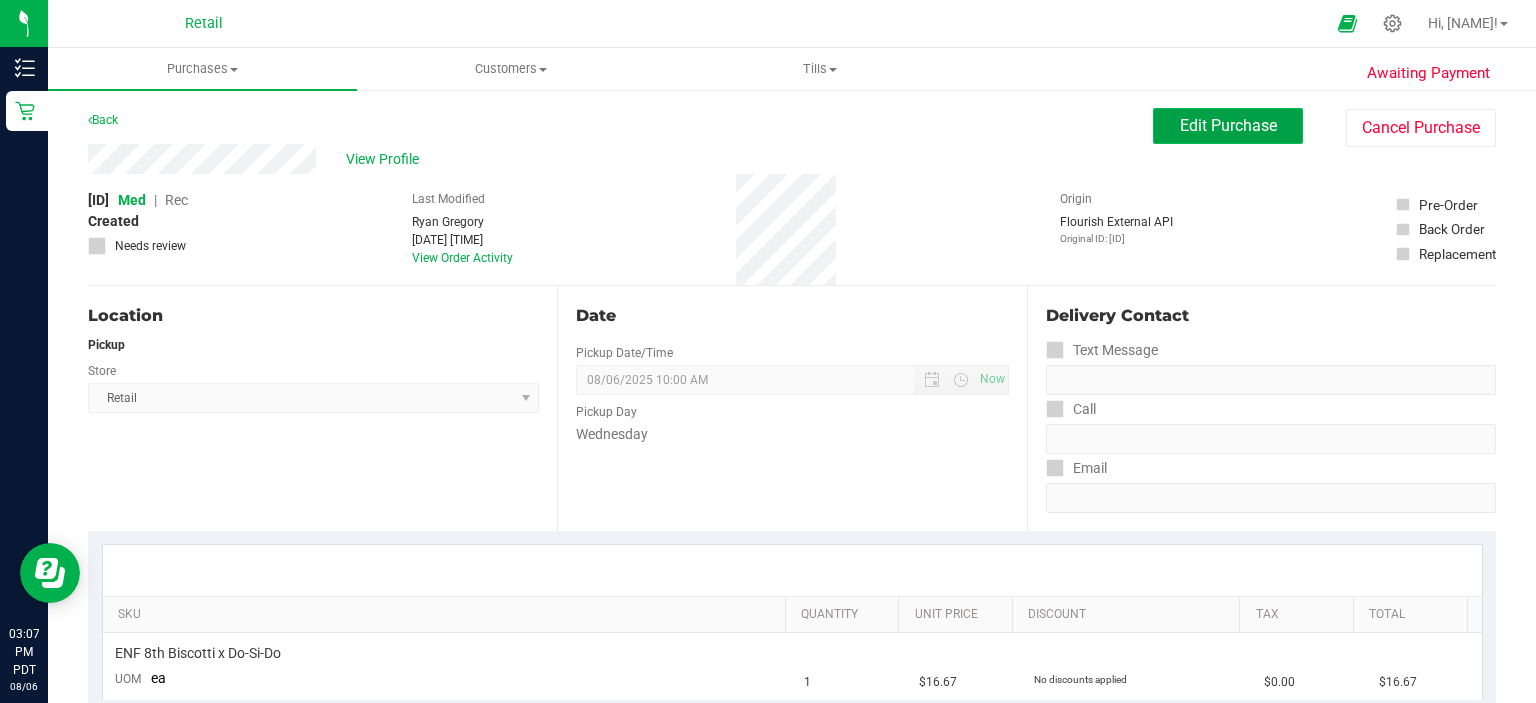 click on "Edit Purchase" at bounding box center (1228, 125) 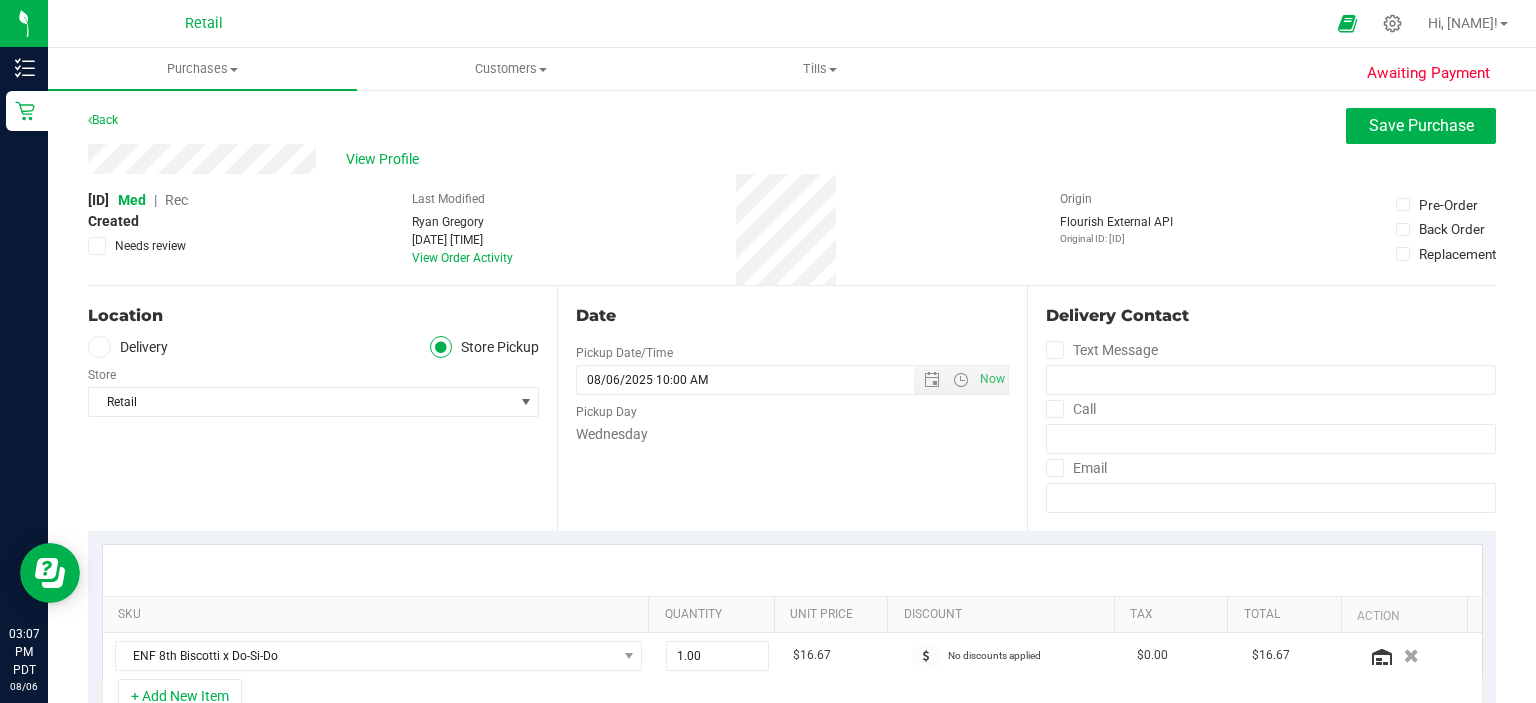 click on "Rec" at bounding box center [176, 200] 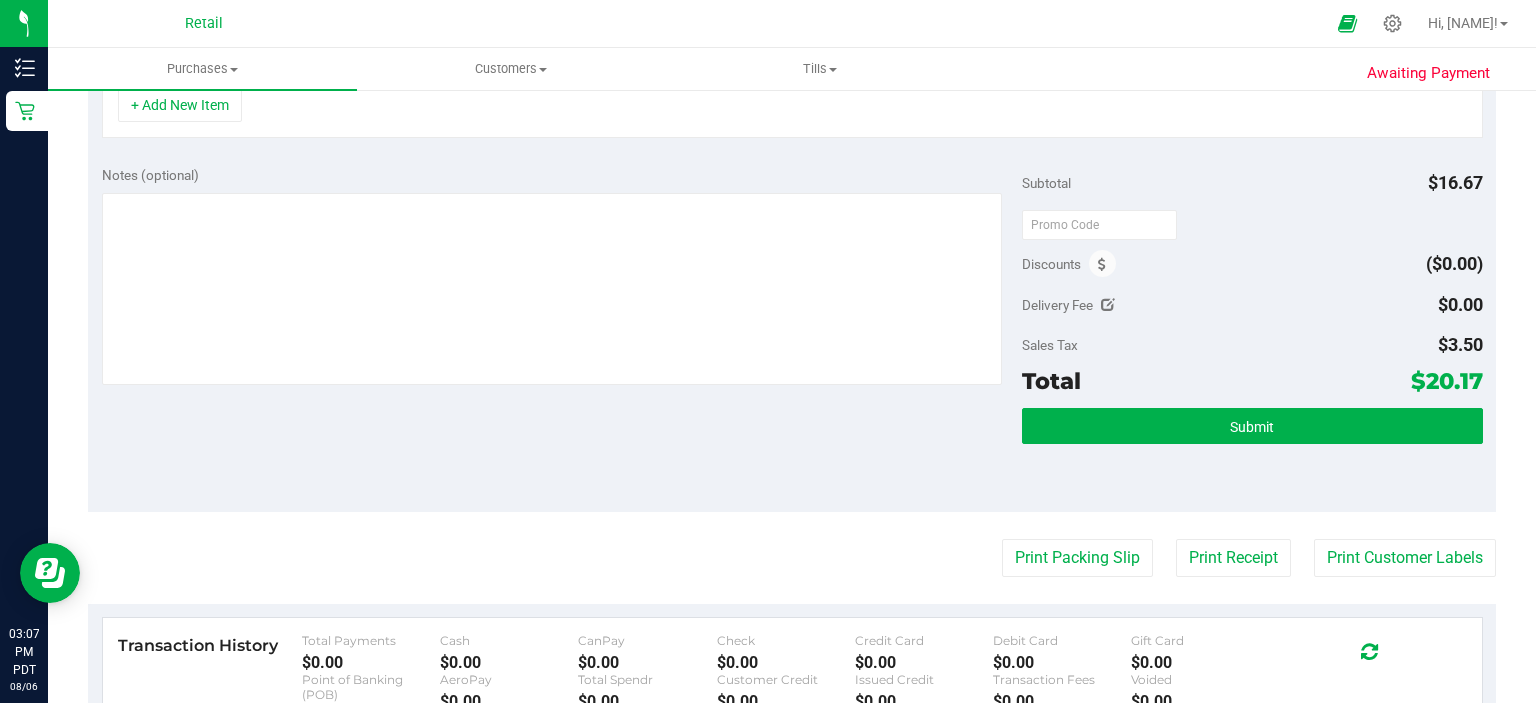 scroll, scrollTop: 592, scrollLeft: 0, axis: vertical 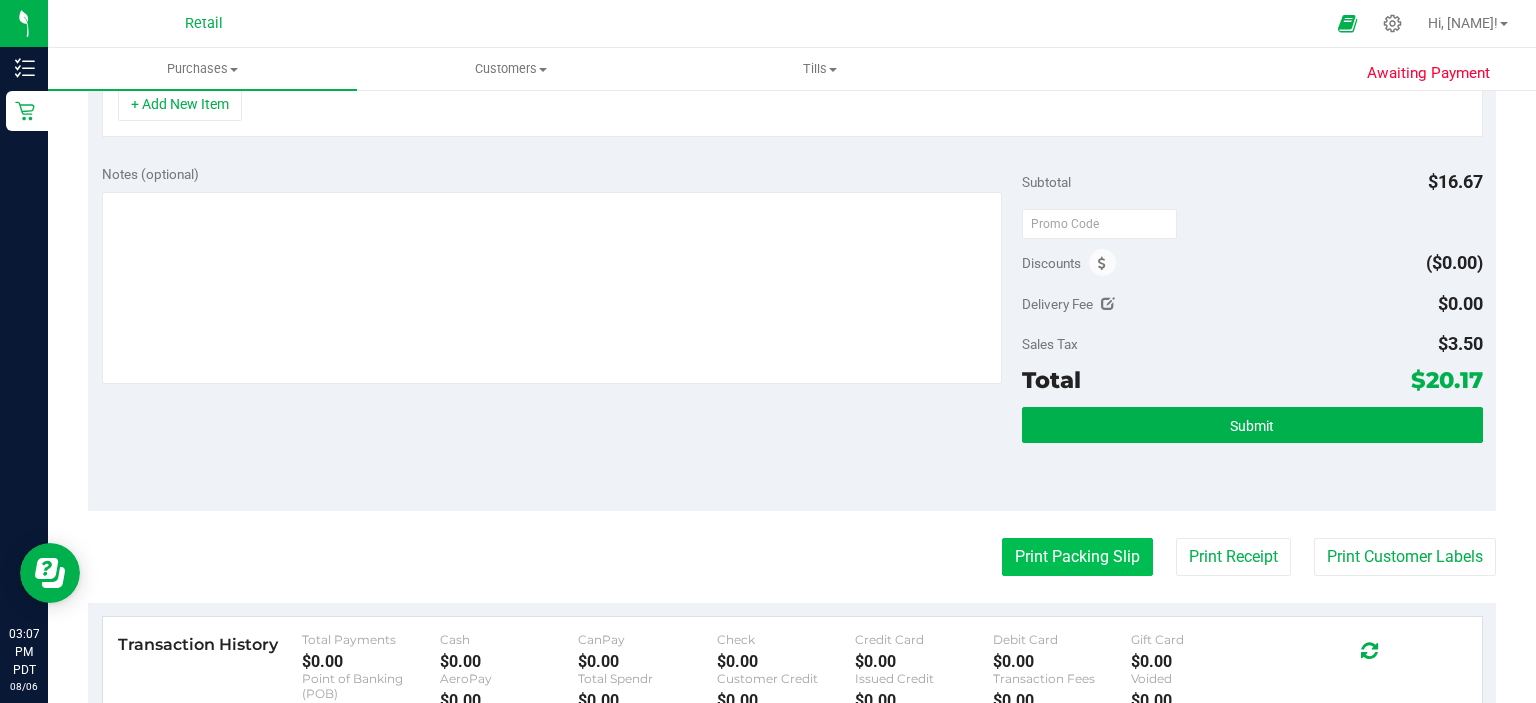 click on "Print Packing Slip" at bounding box center (1077, 557) 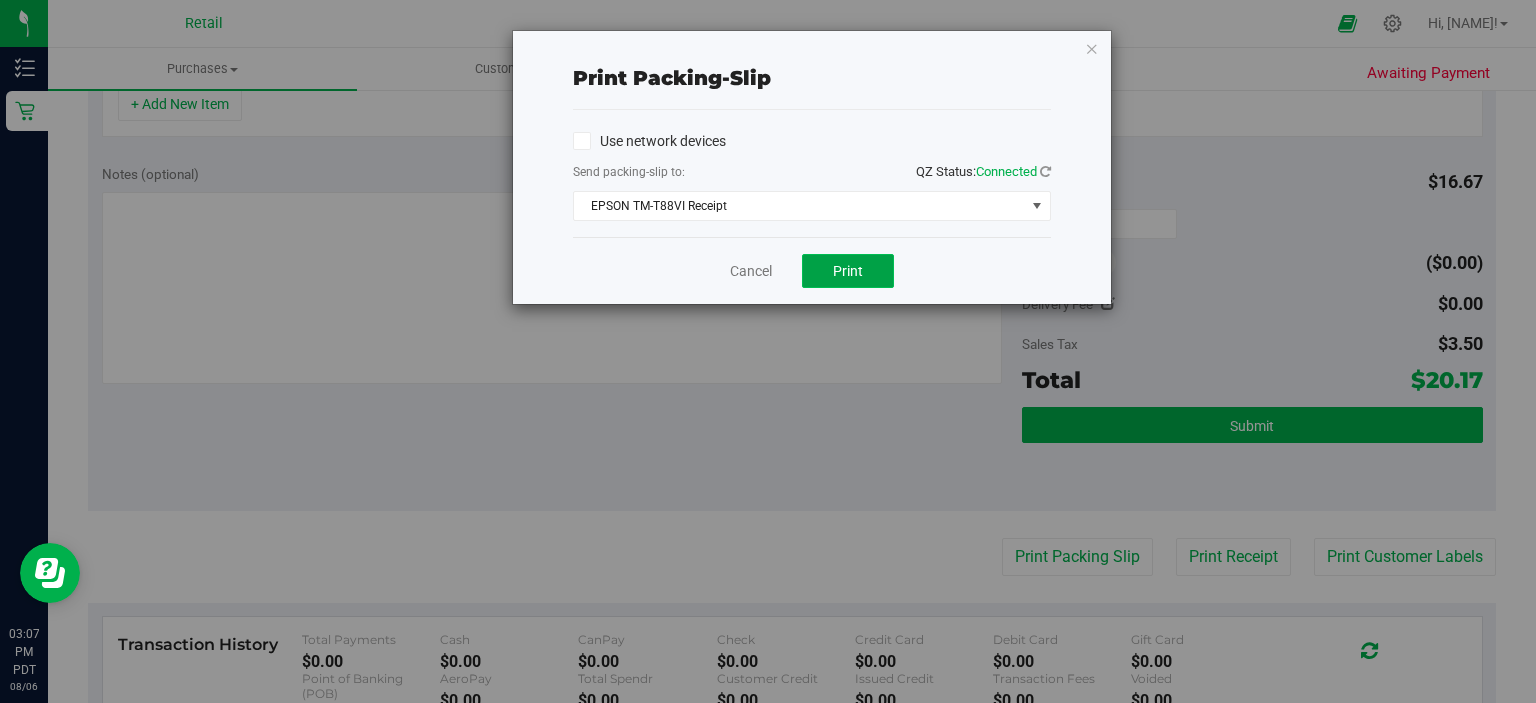 click on "Print" at bounding box center (848, 271) 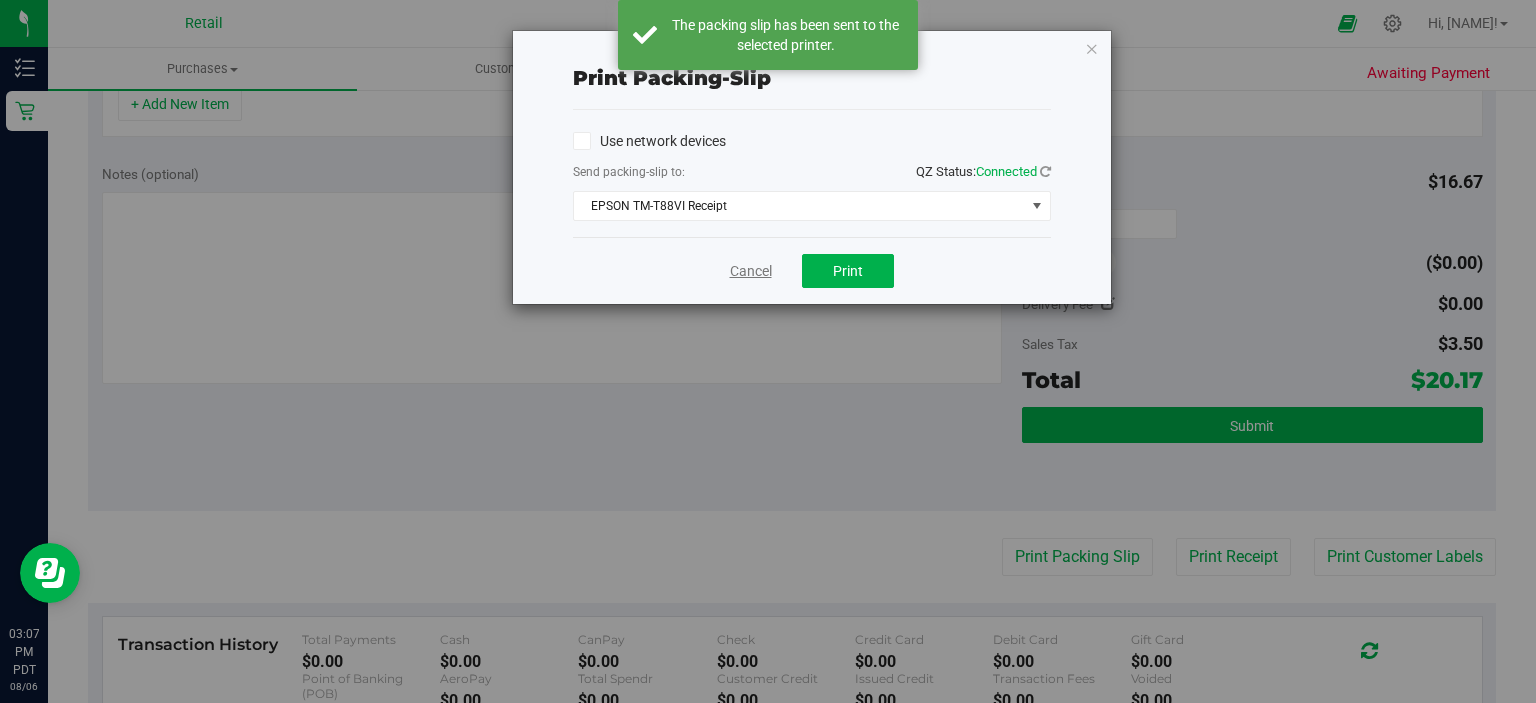 click on "Cancel" at bounding box center [751, 271] 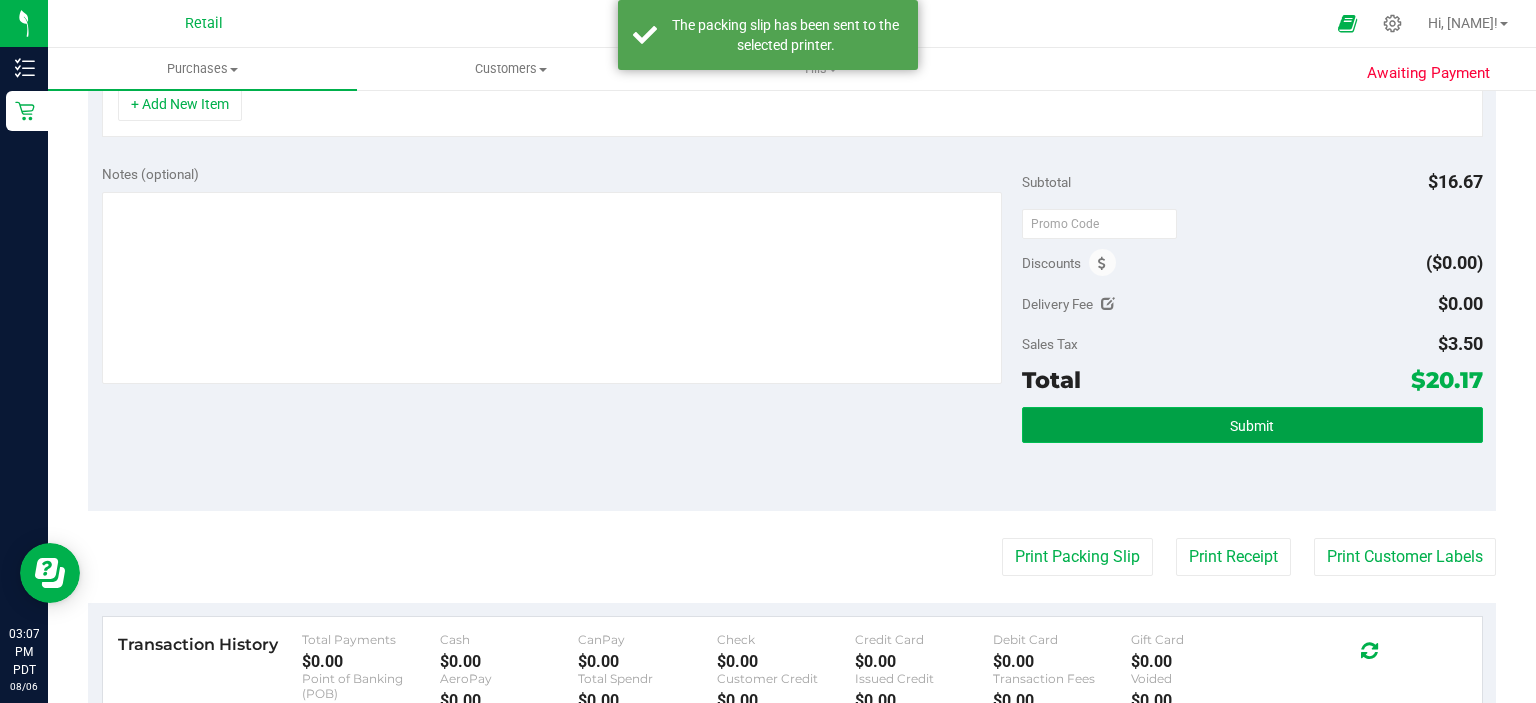 click on "Submit" at bounding box center (1252, 425) 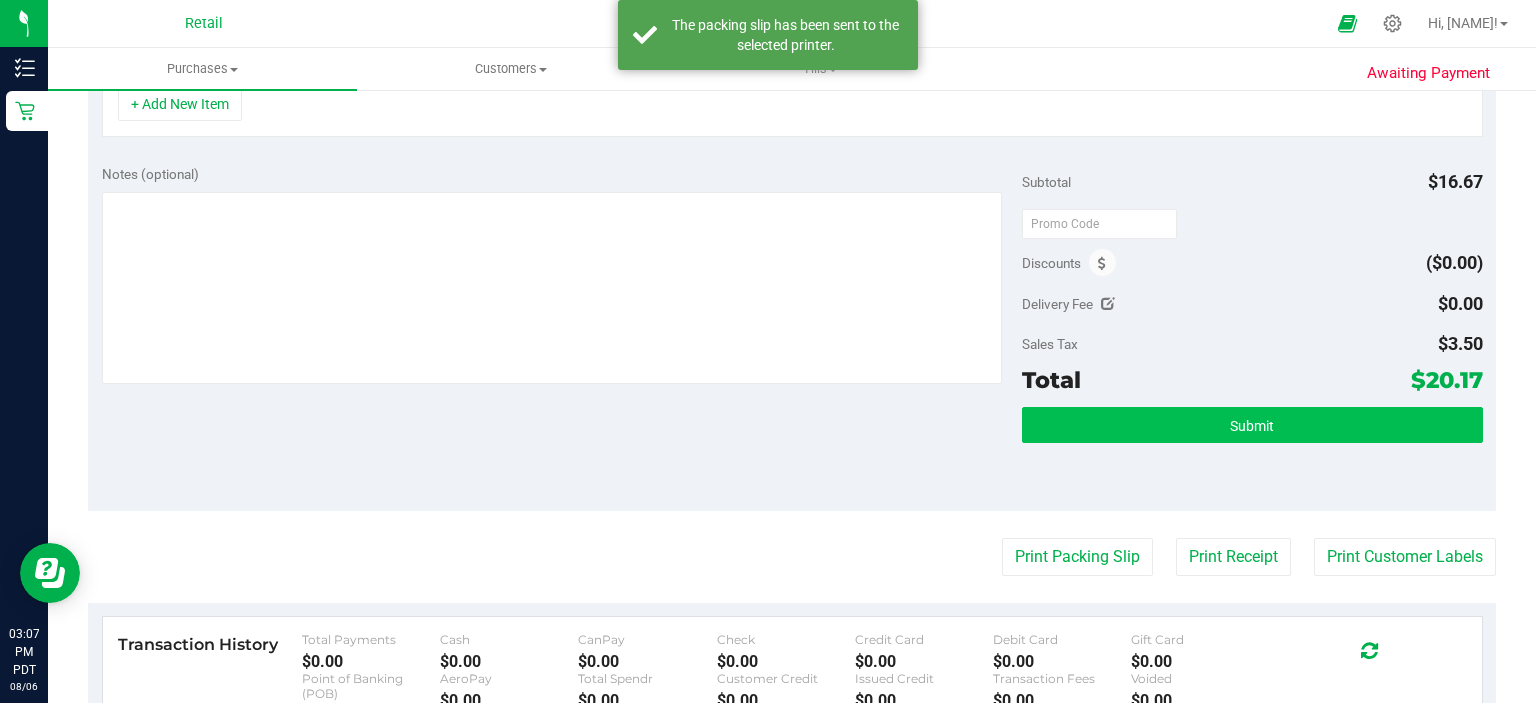 scroll, scrollTop: 560, scrollLeft: 0, axis: vertical 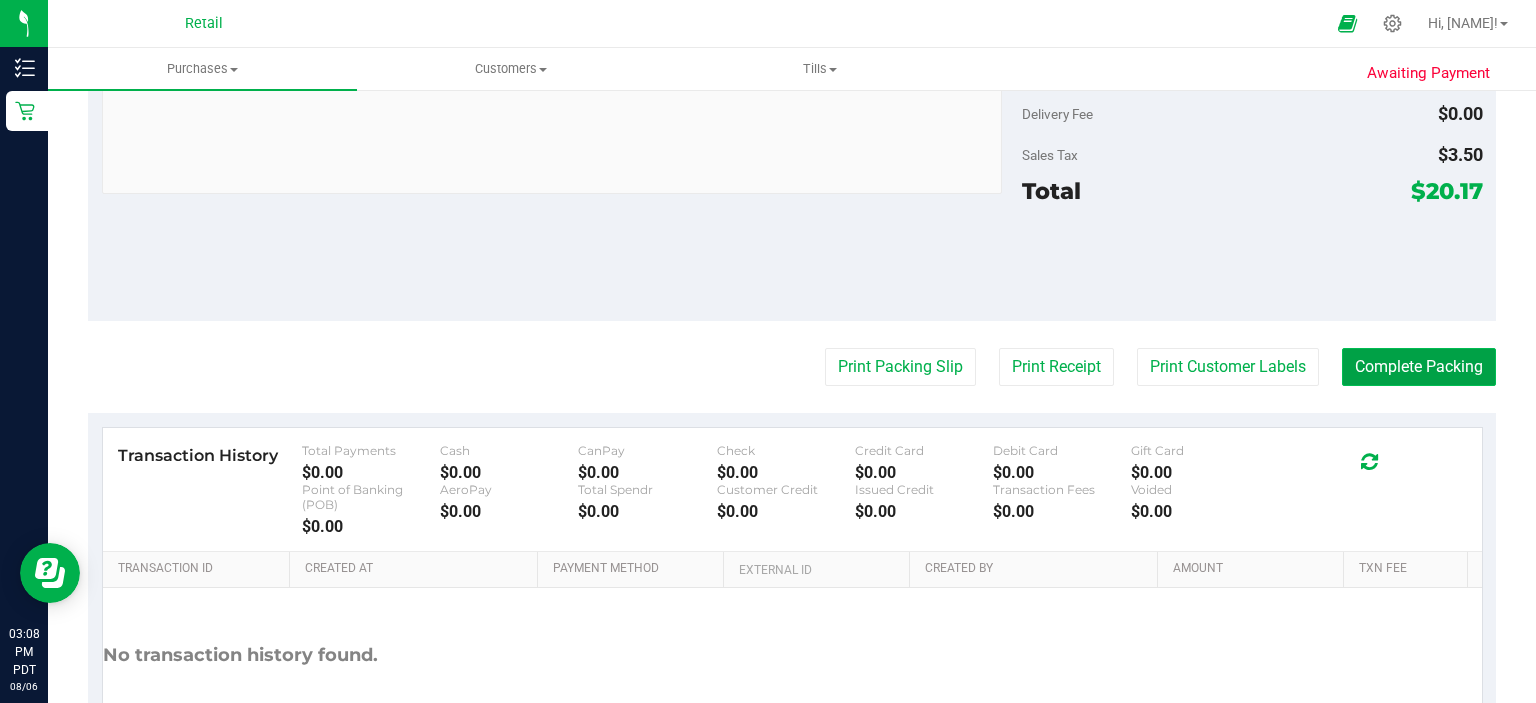 click on "Complete Packing" at bounding box center (1419, 367) 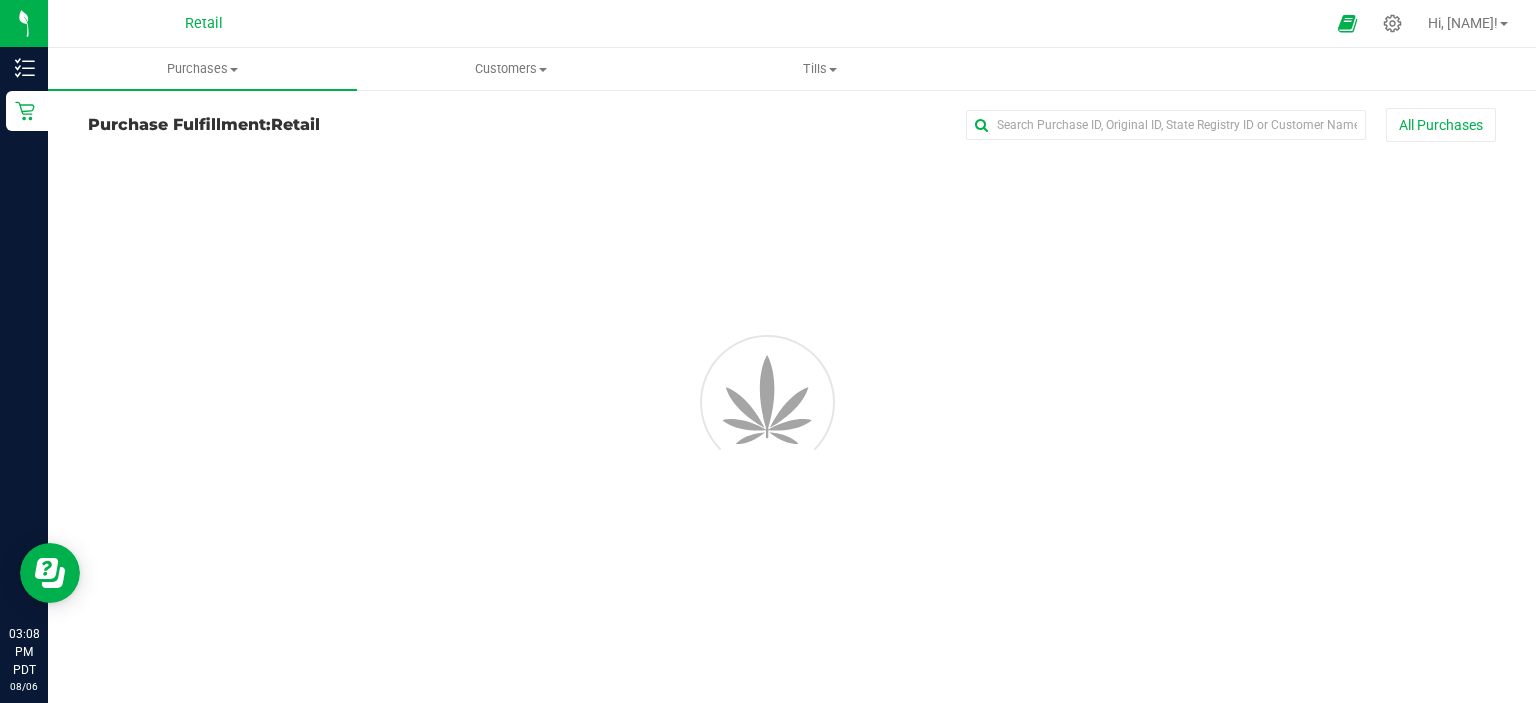 scroll, scrollTop: 0, scrollLeft: 0, axis: both 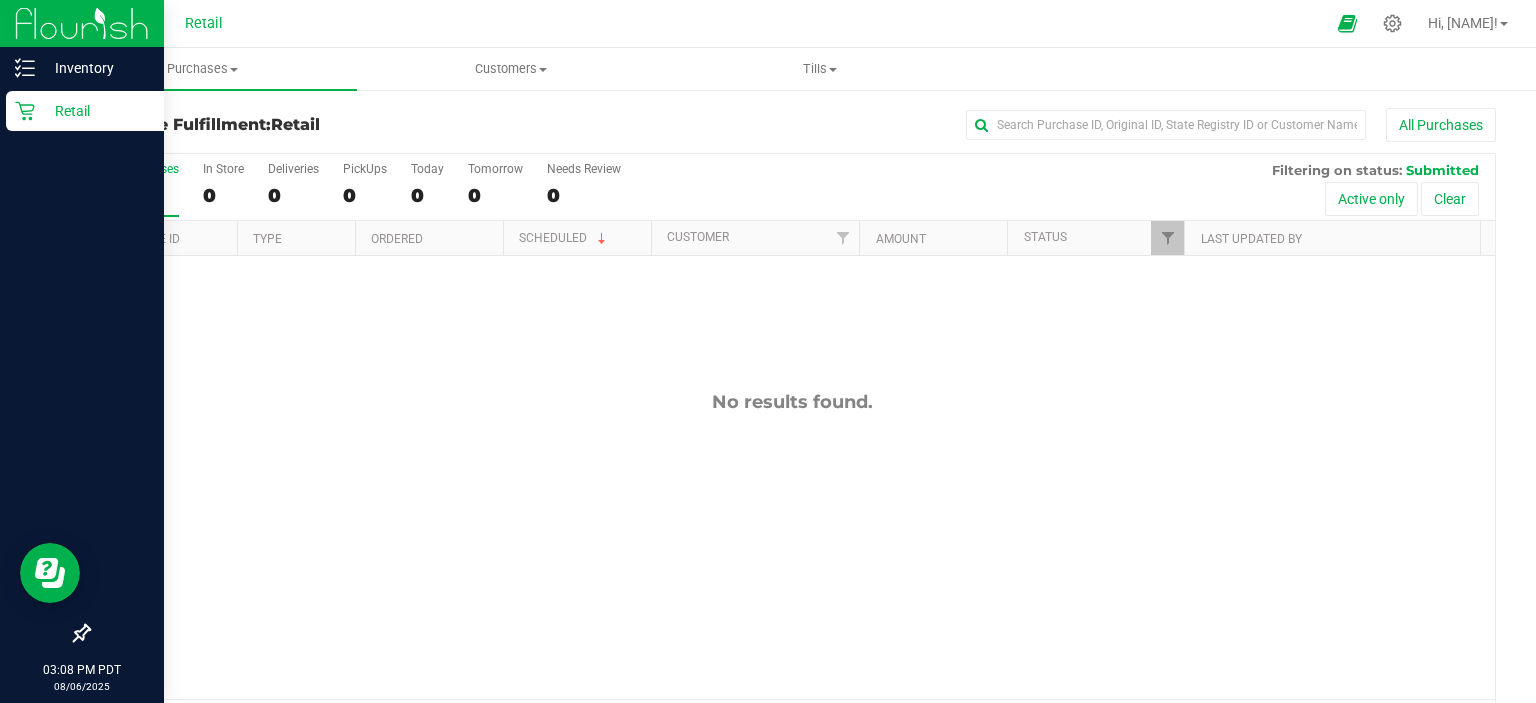 click 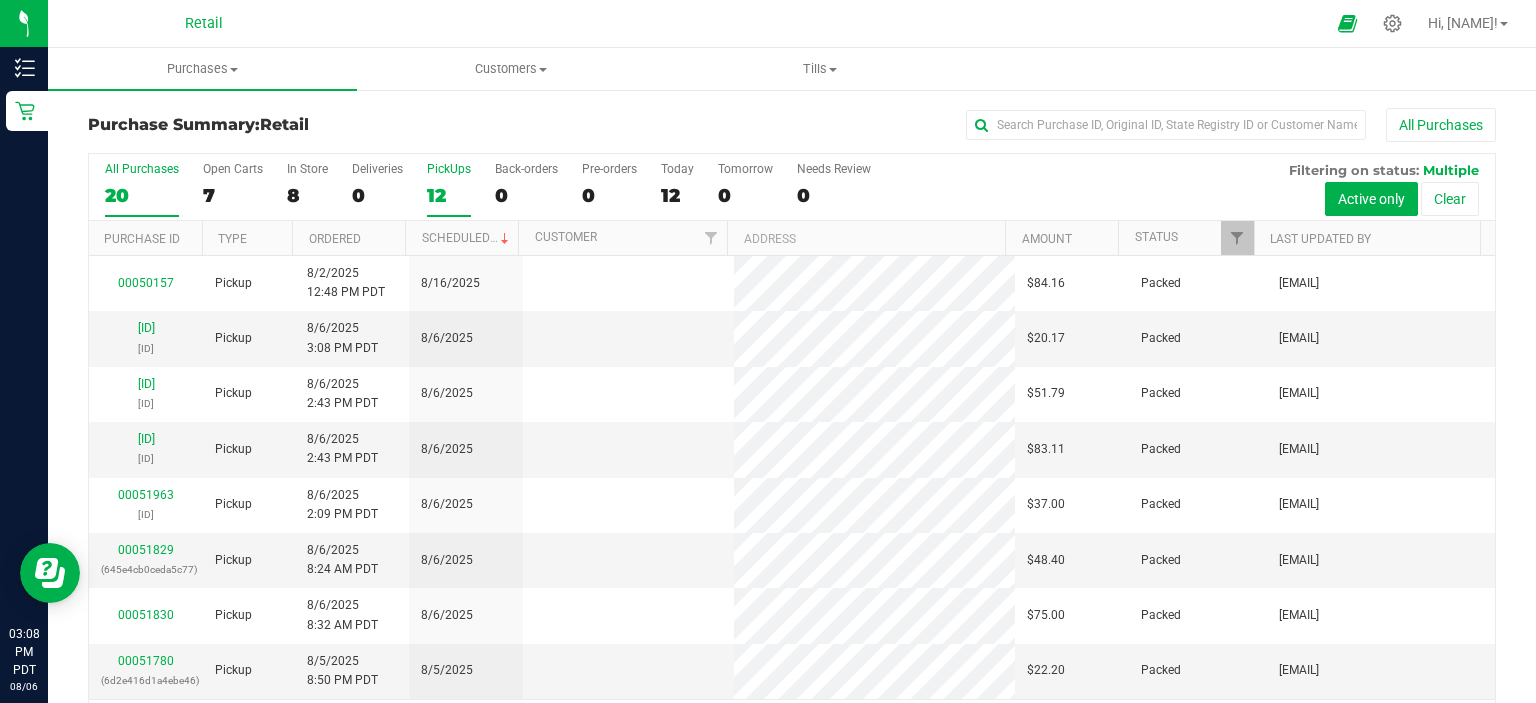 click on "PickUps
12" at bounding box center (449, 189) 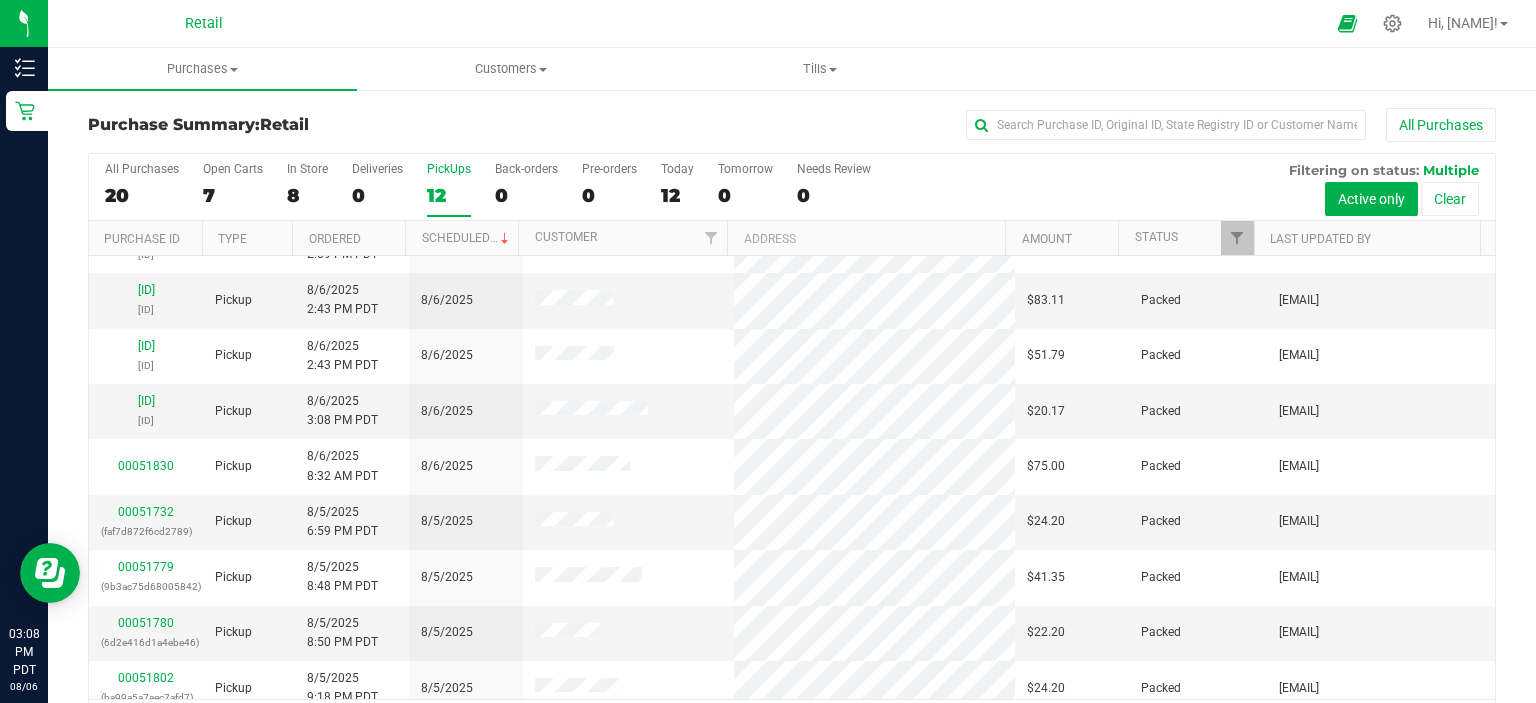 scroll, scrollTop: 218, scrollLeft: 0, axis: vertical 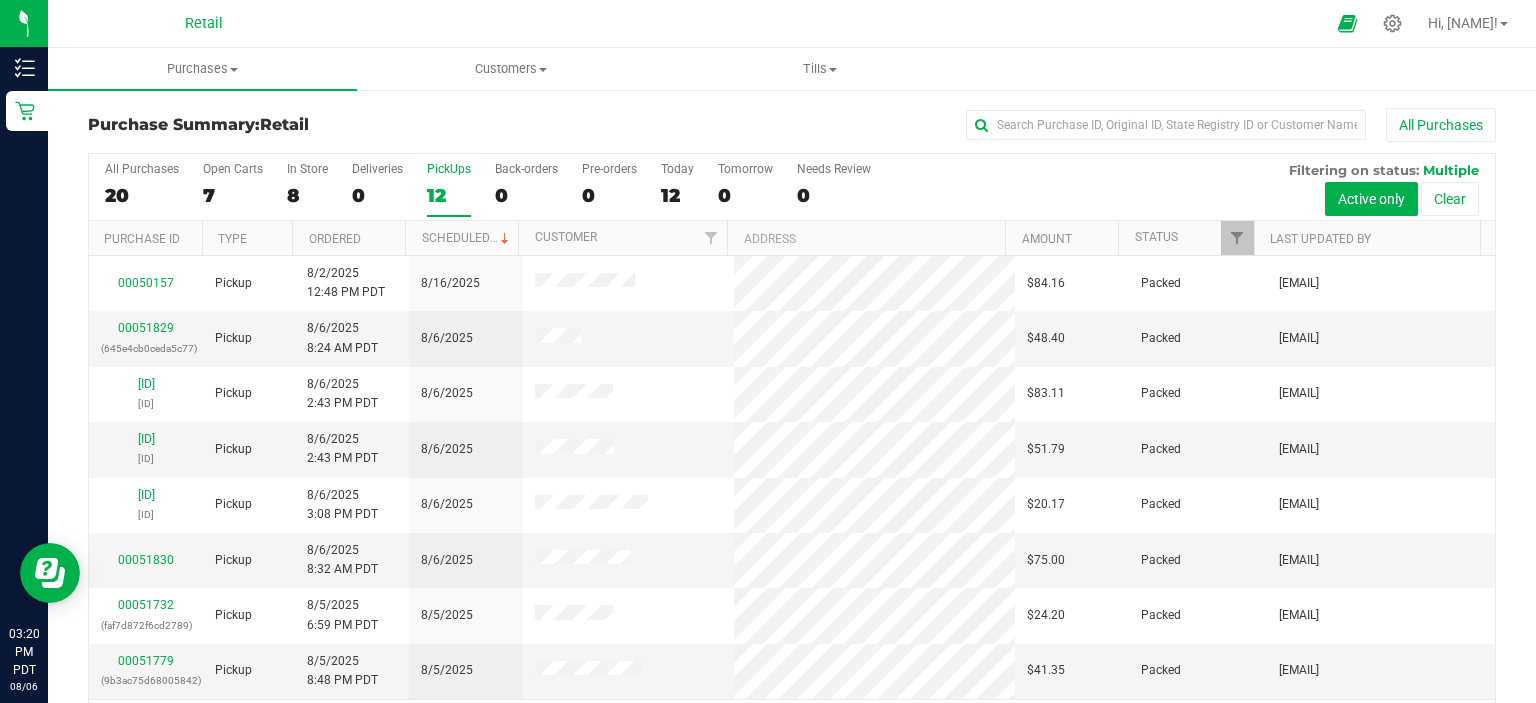 click on "PickUps" at bounding box center [449, 169] 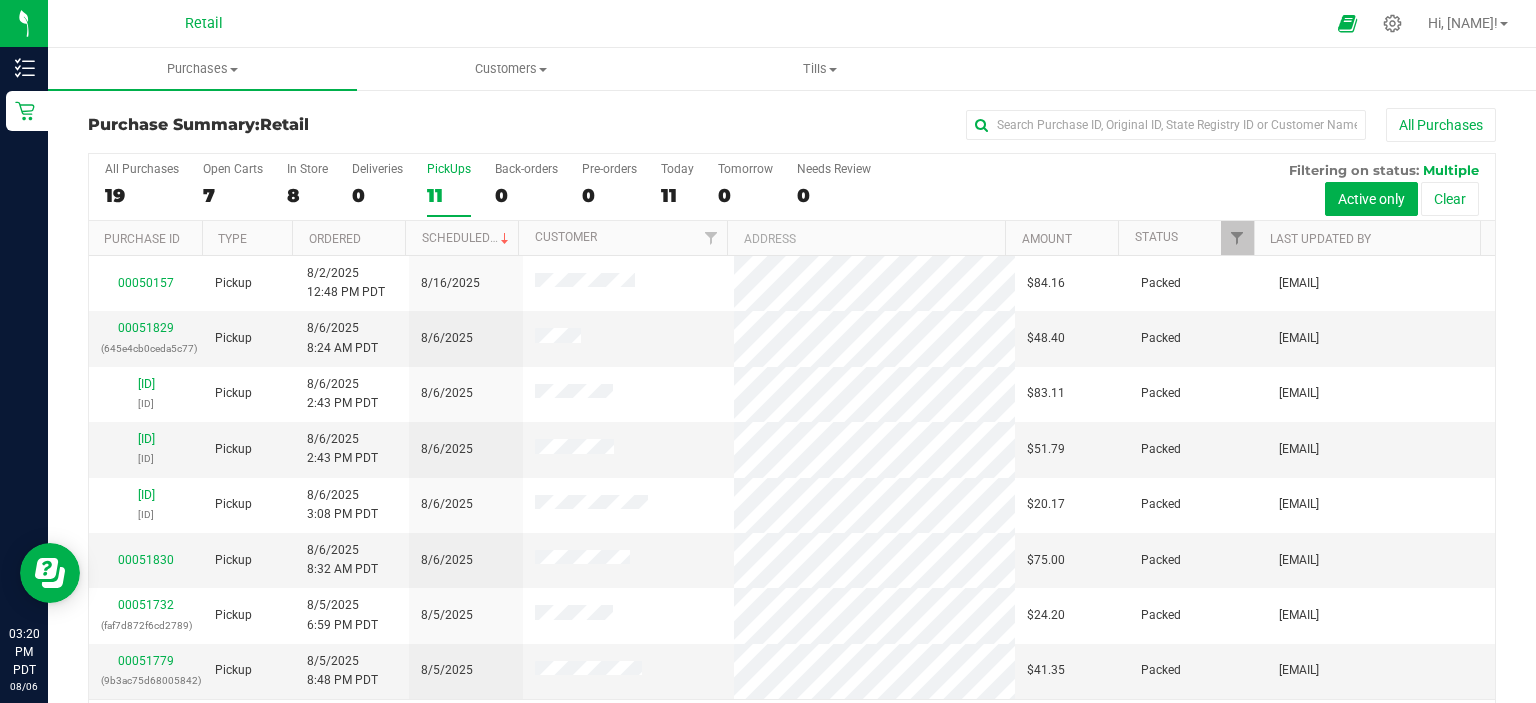 scroll, scrollTop: 163, scrollLeft: 0, axis: vertical 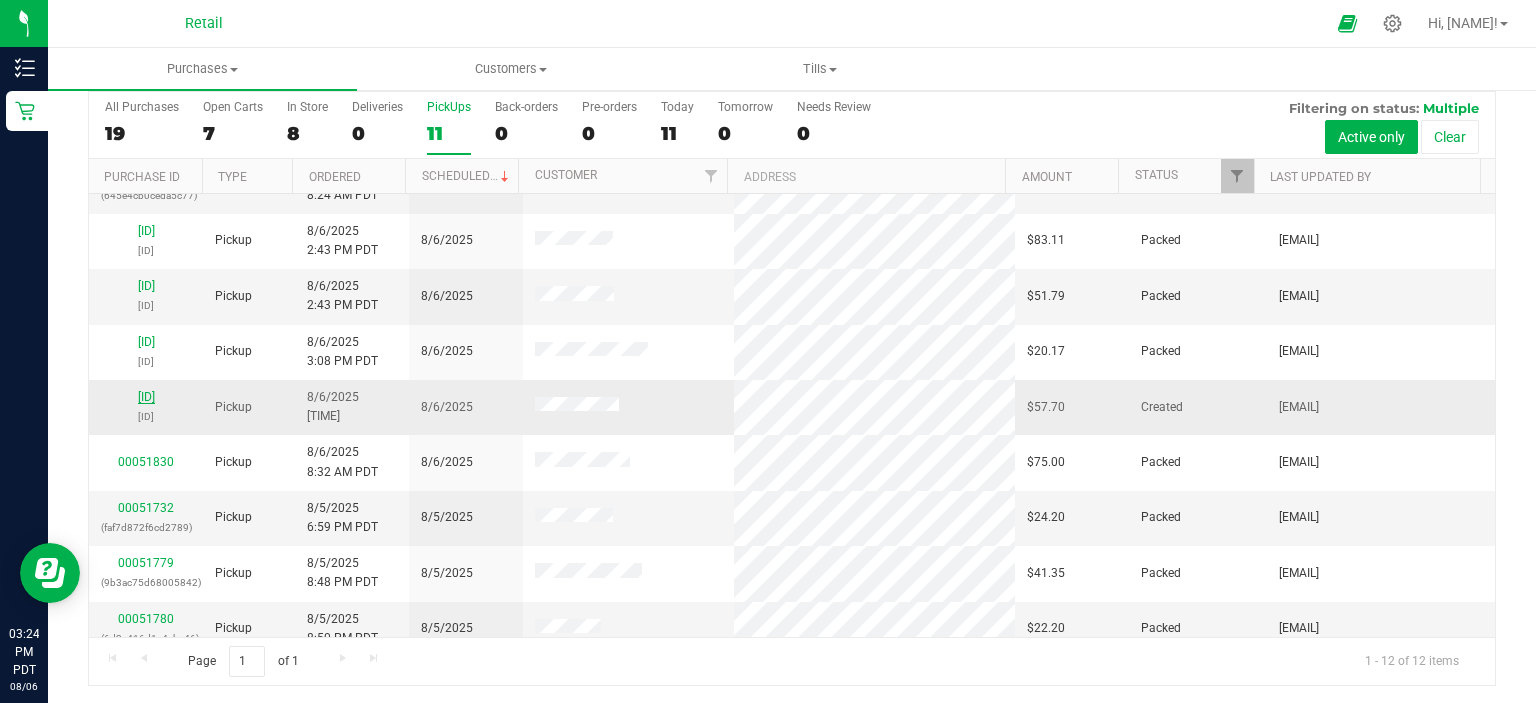 click on "[ID]" at bounding box center (146, 397) 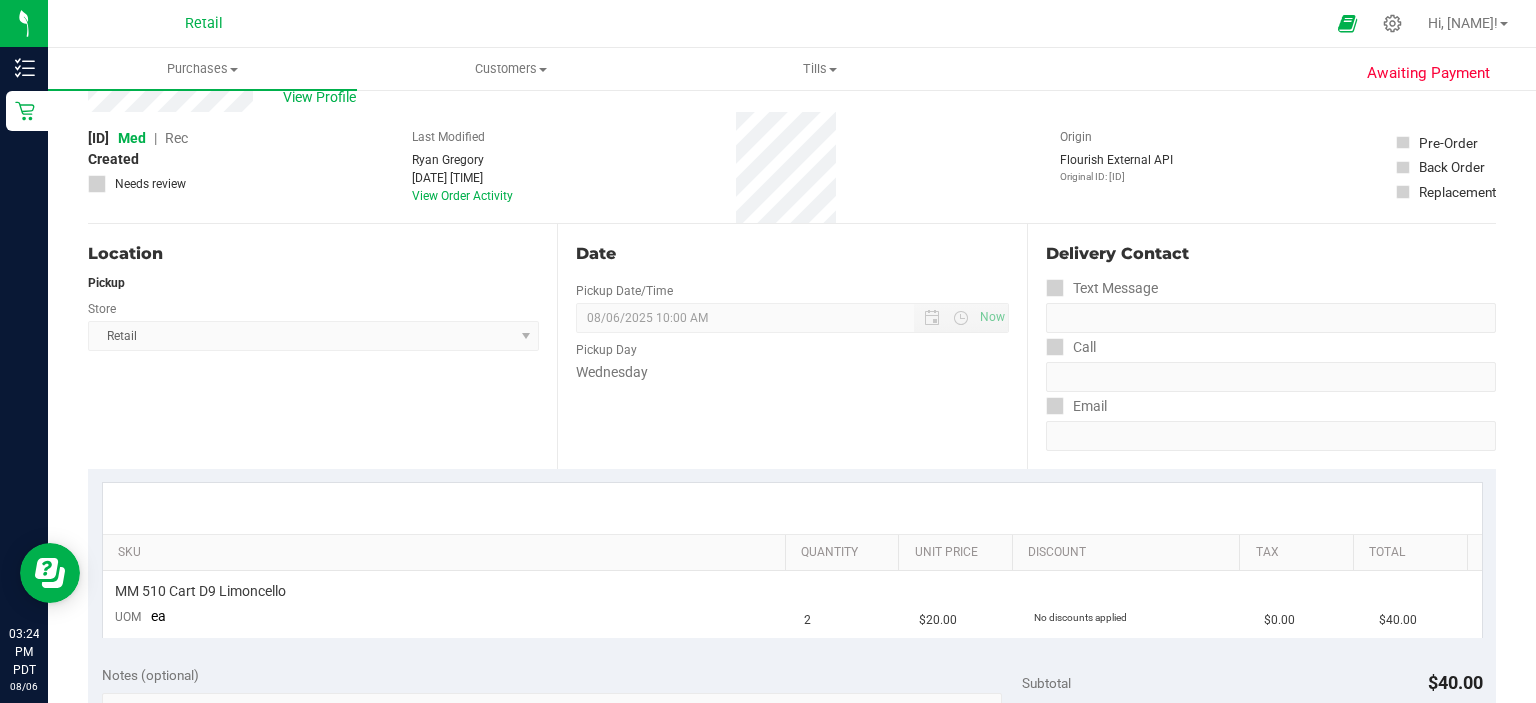 scroll, scrollTop: 0, scrollLeft: 0, axis: both 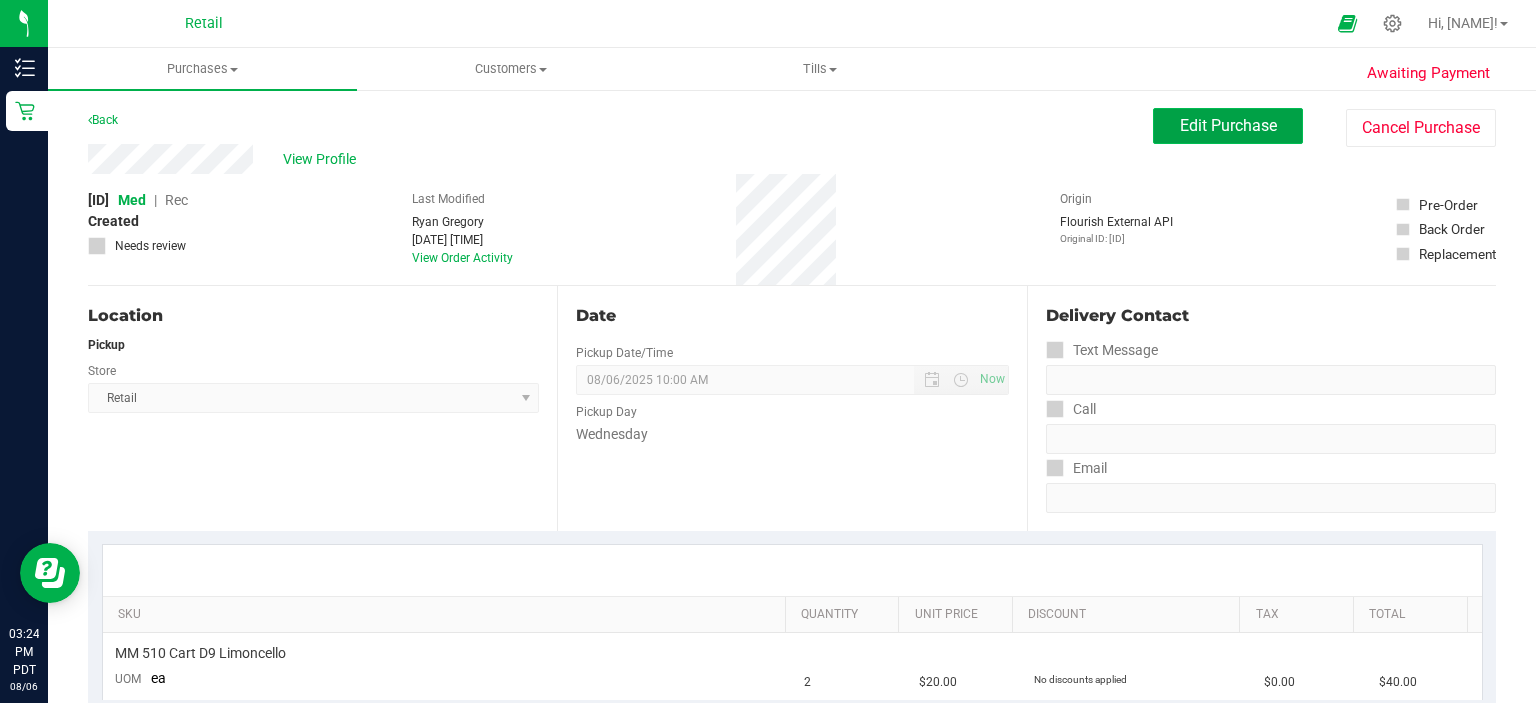 click on "Edit Purchase" at bounding box center (1228, 125) 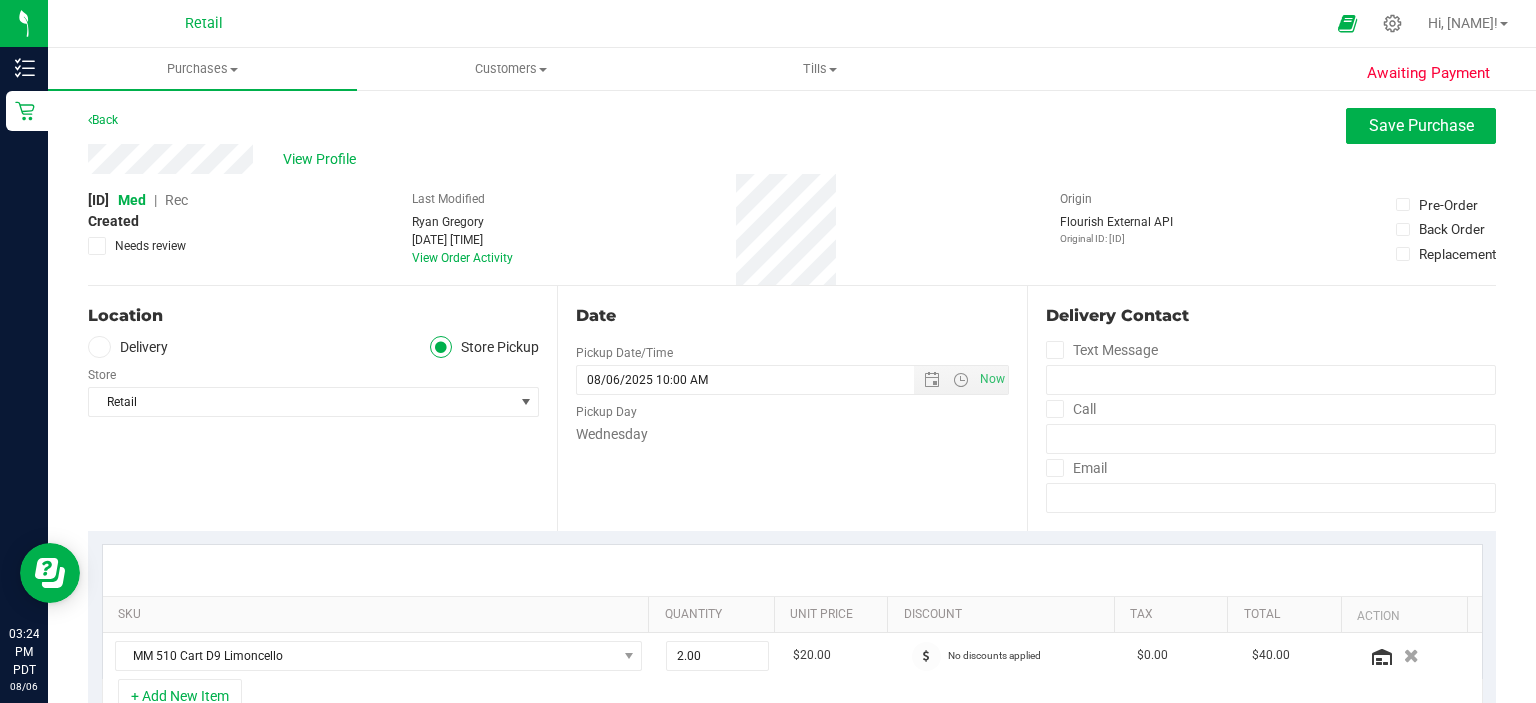 click on "Rec" at bounding box center (176, 200) 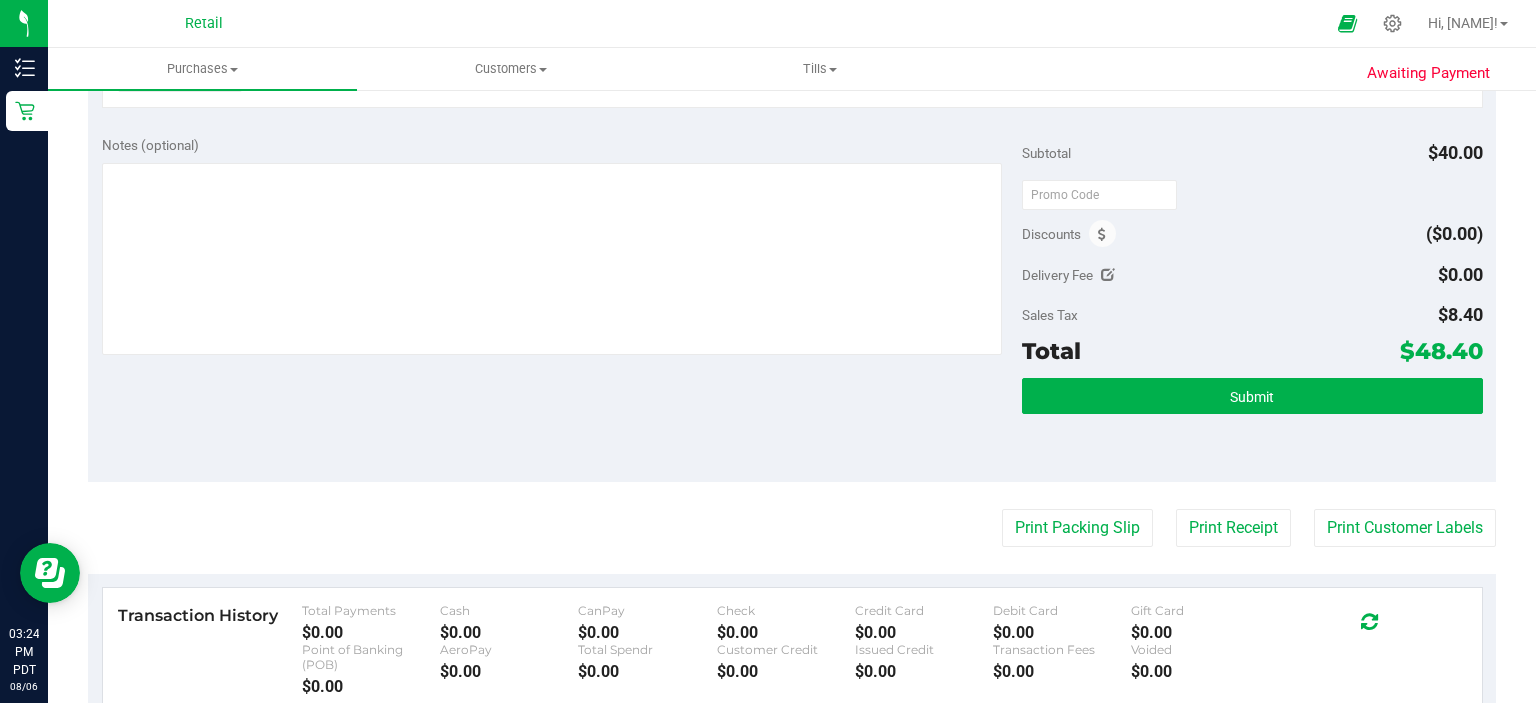 scroll, scrollTop: 655, scrollLeft: 0, axis: vertical 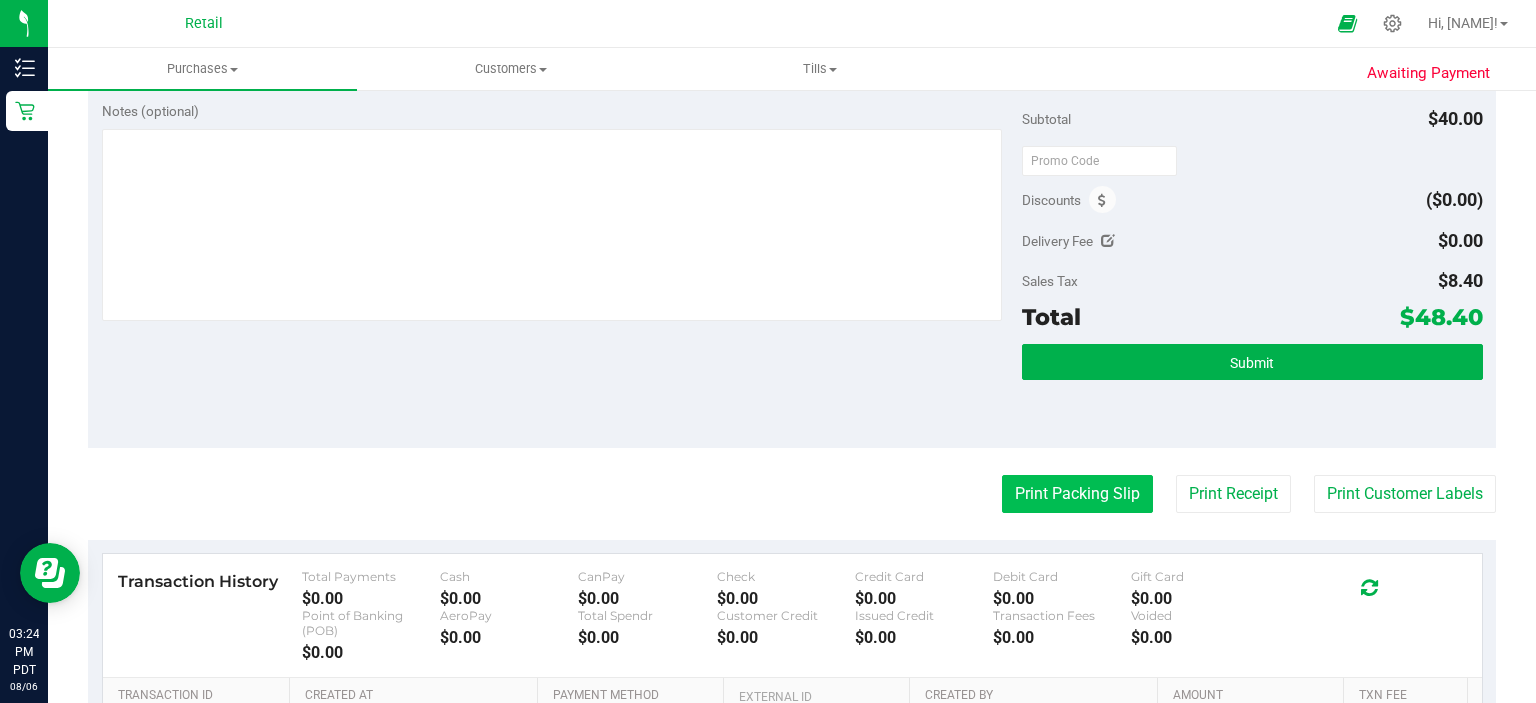 click on "Print Packing Slip" at bounding box center [1077, 494] 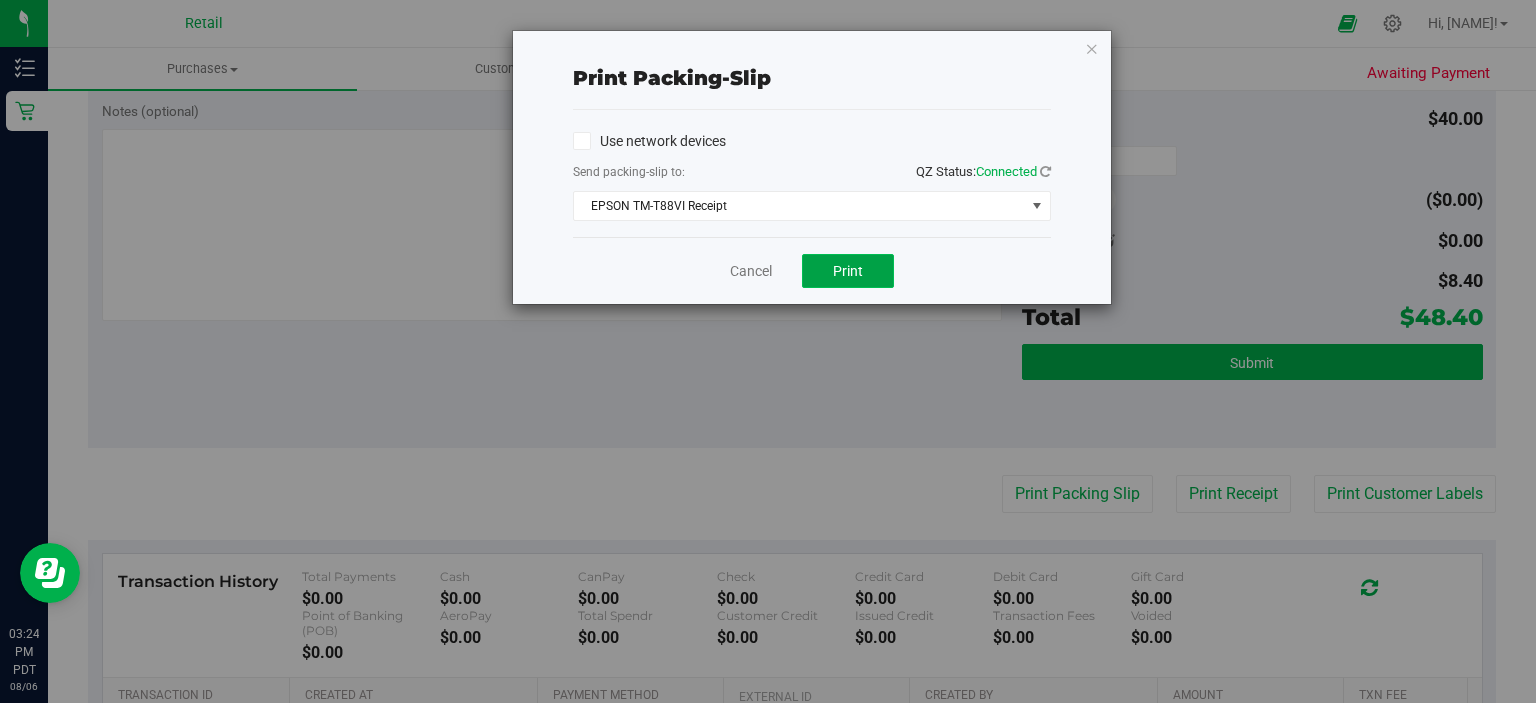 click on "Print" at bounding box center (848, 271) 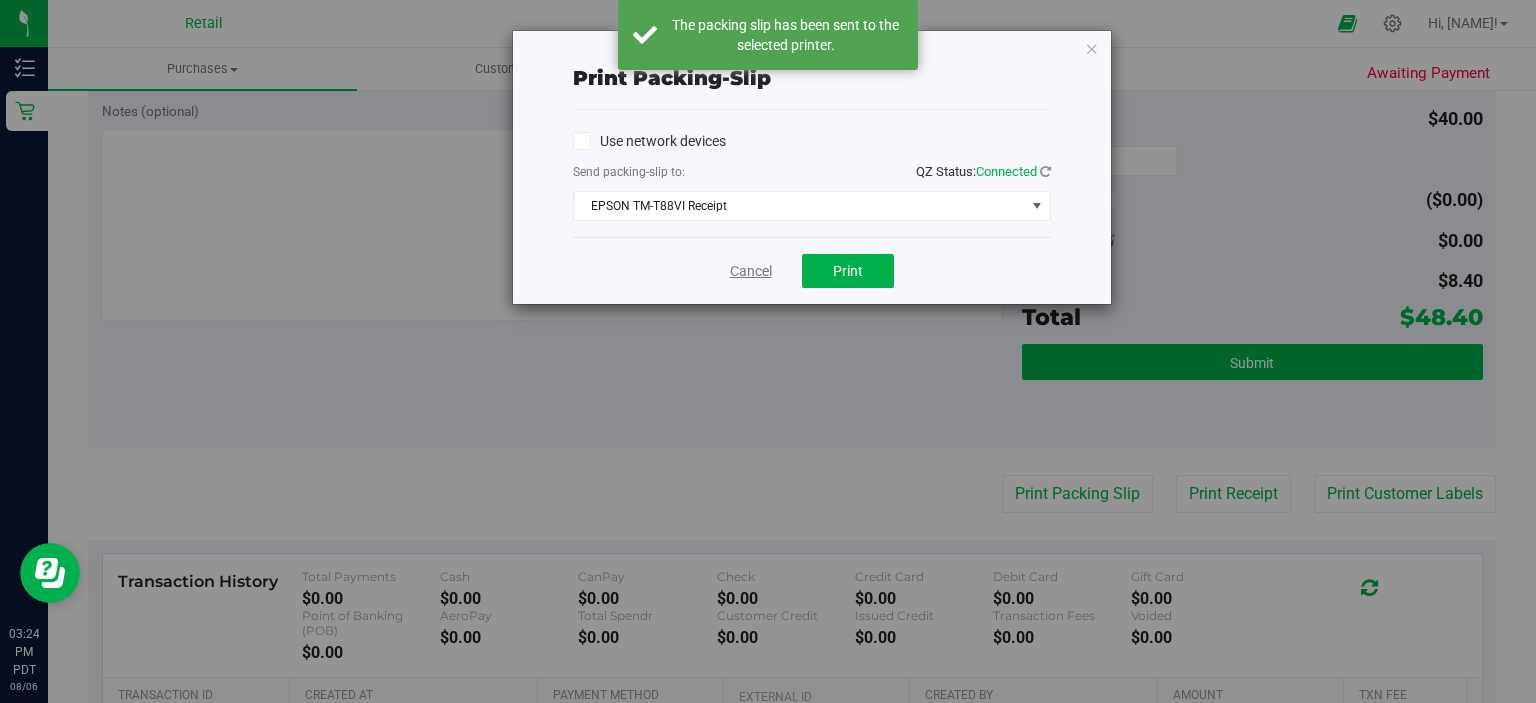 click on "Cancel" at bounding box center [751, 271] 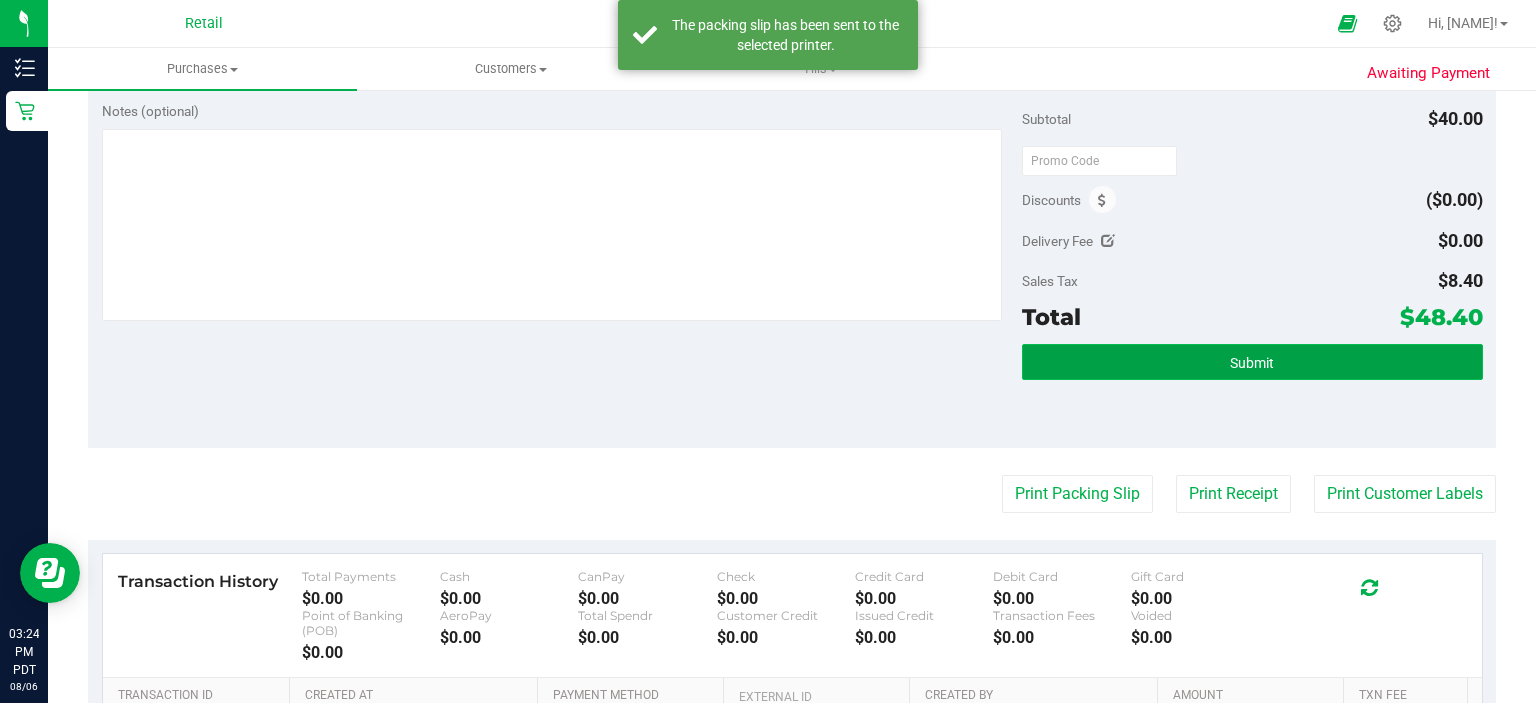 click on "Submit" at bounding box center (1252, 362) 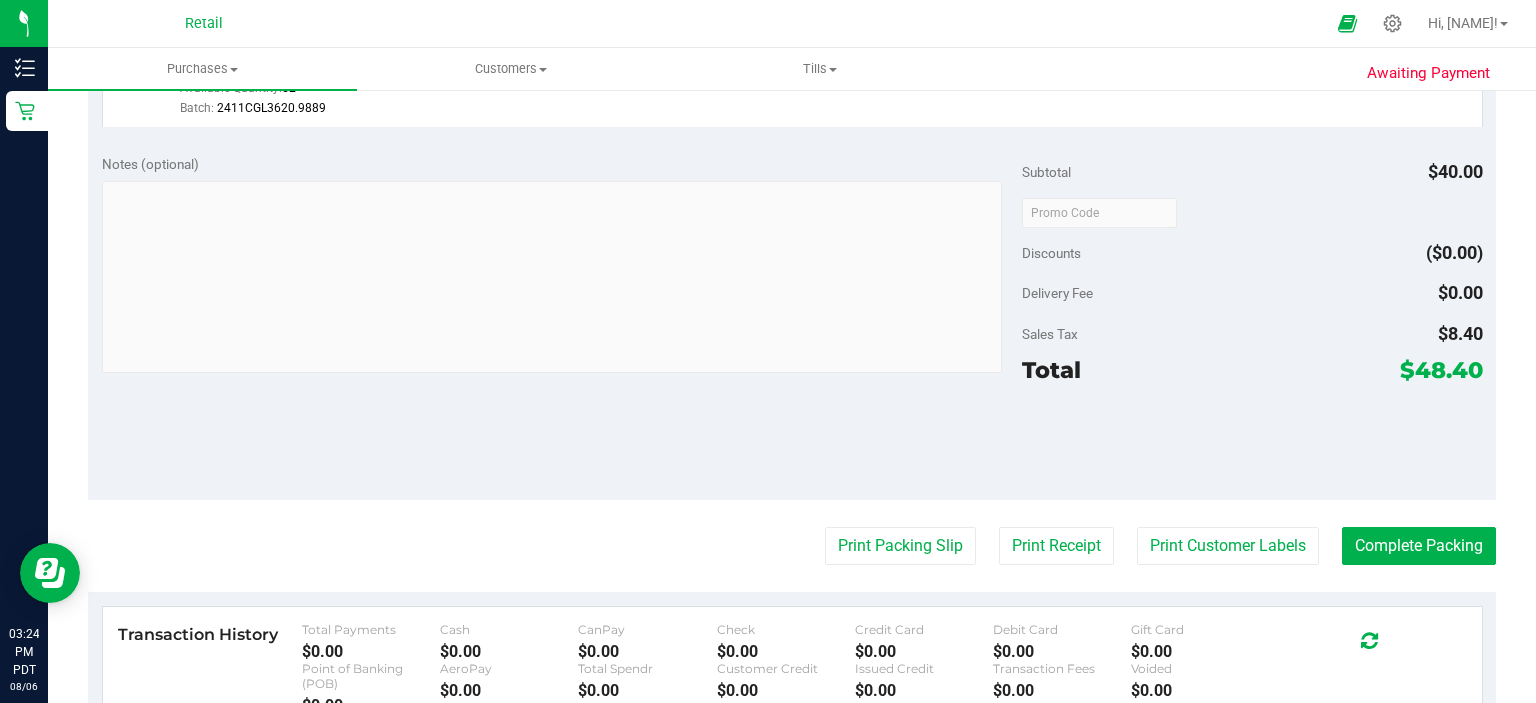 scroll, scrollTop: 806, scrollLeft: 0, axis: vertical 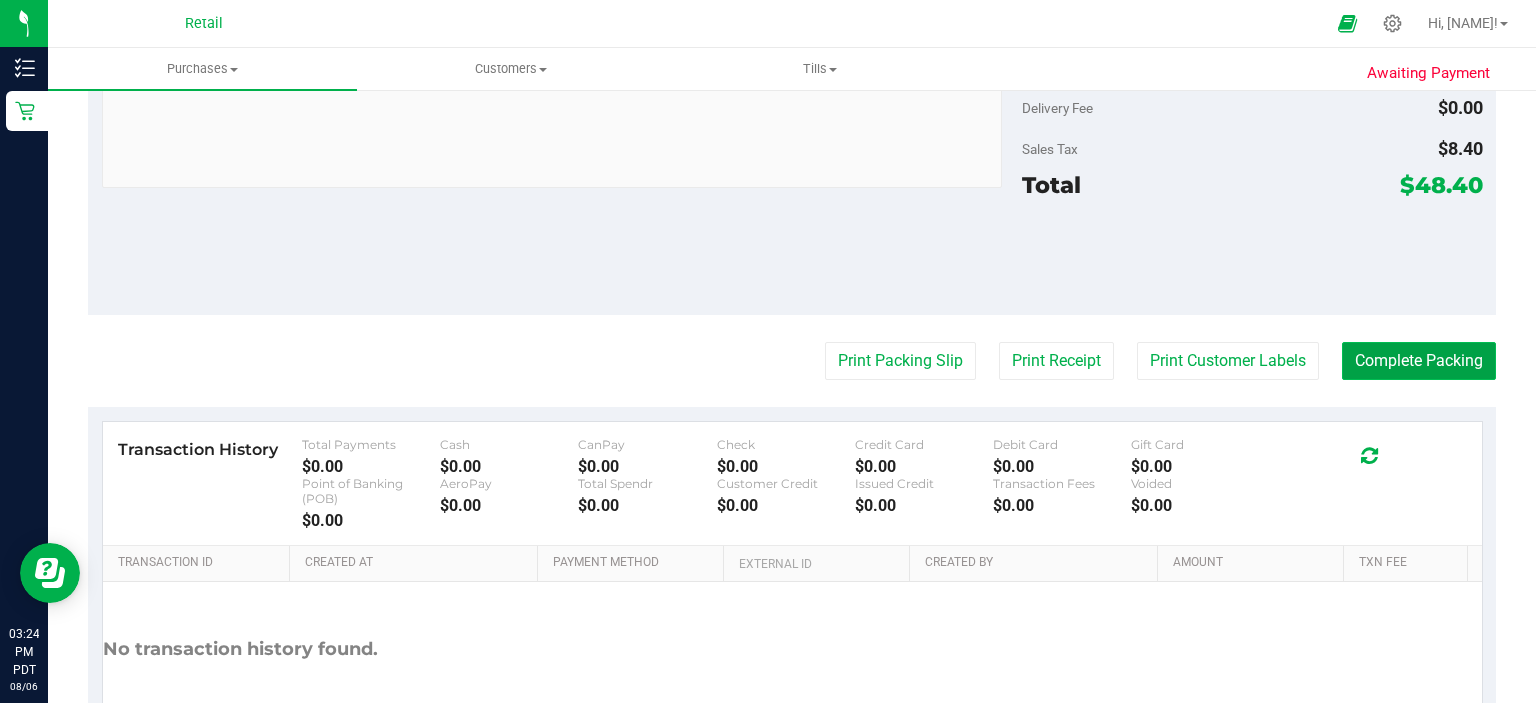 click on "Complete Packing" at bounding box center [1419, 361] 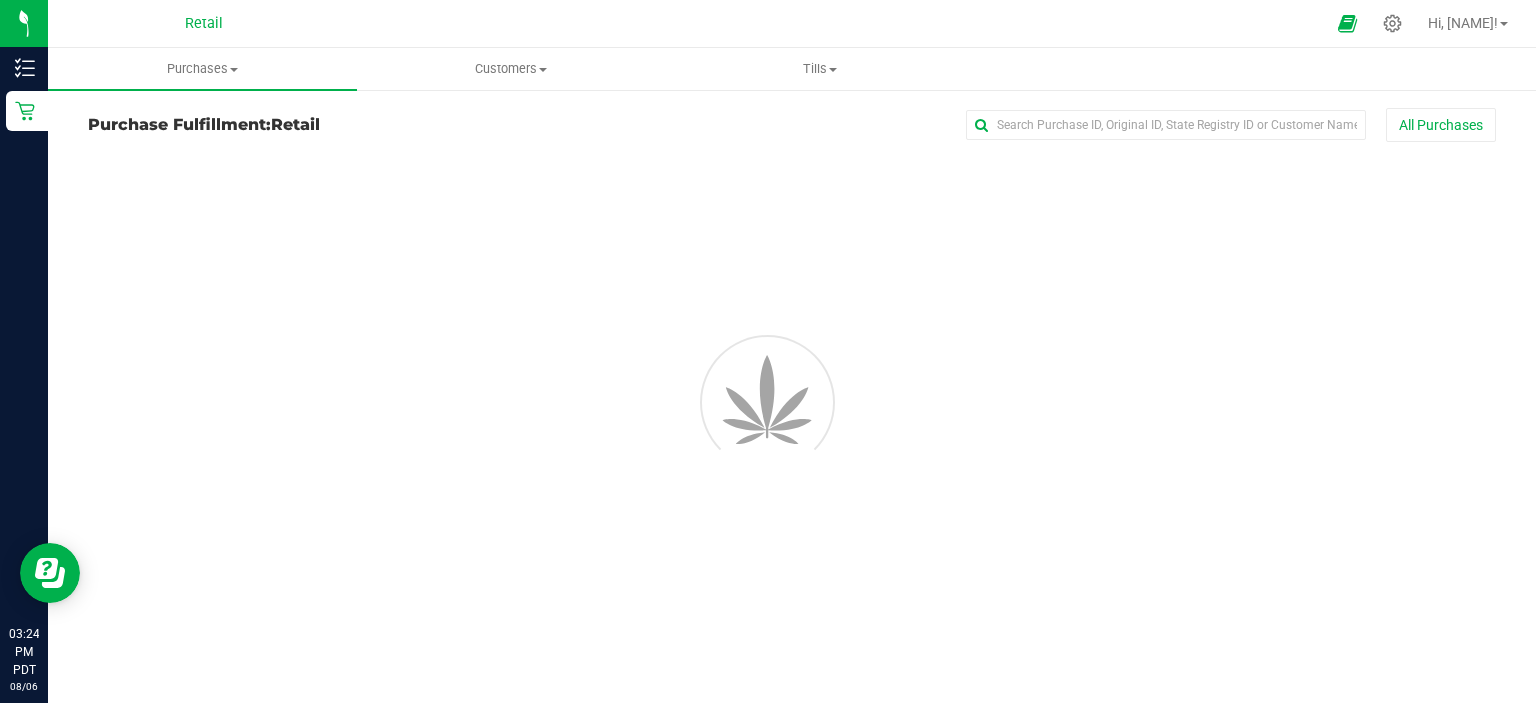 scroll, scrollTop: 0, scrollLeft: 0, axis: both 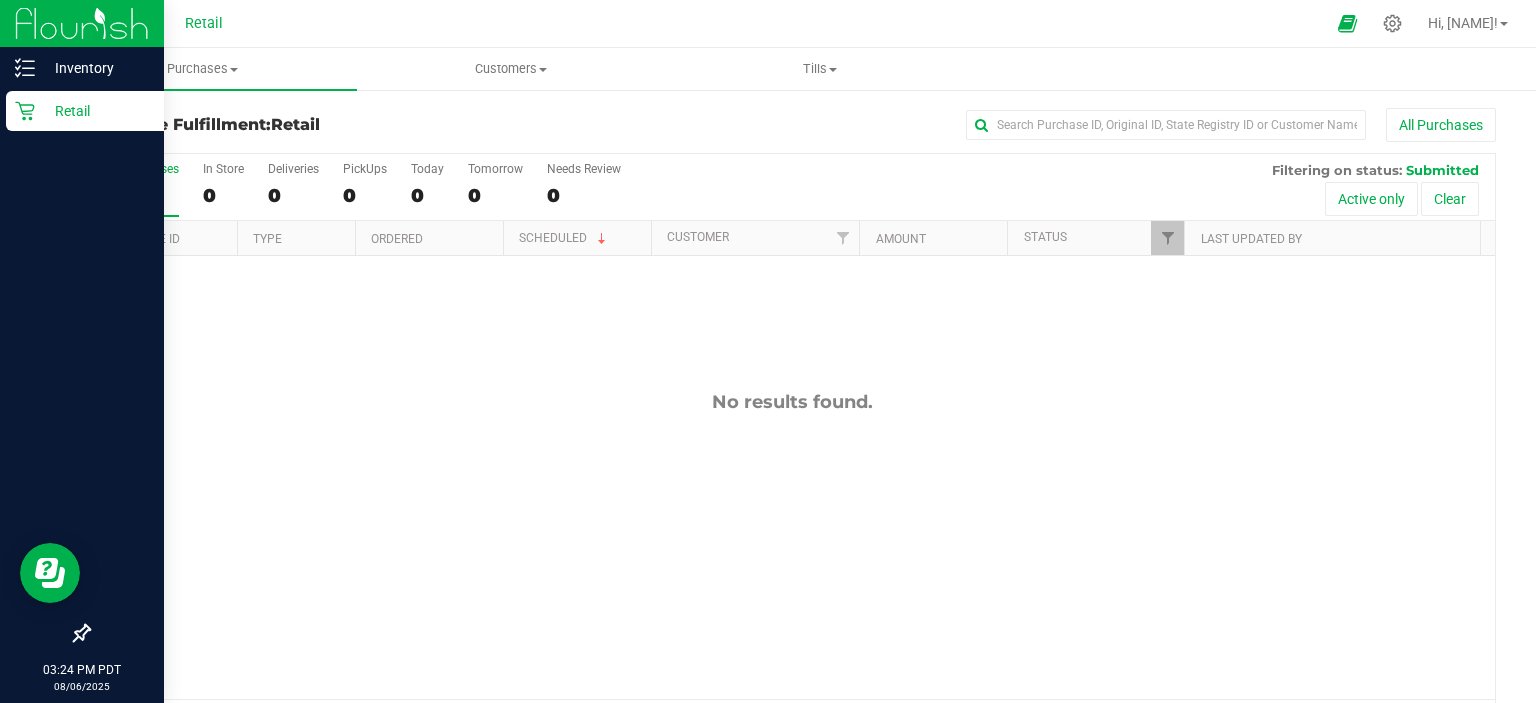 click on "Retail" at bounding box center (85, 111) 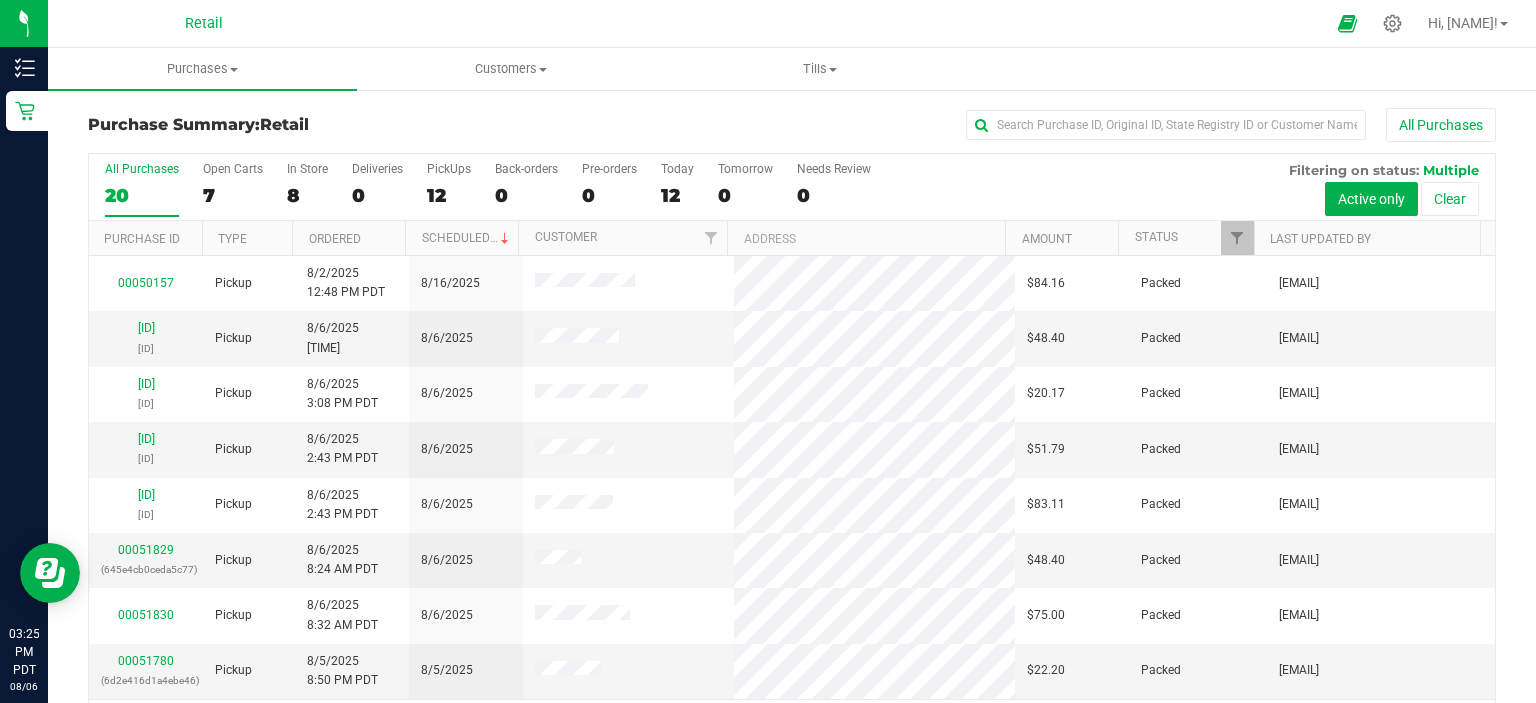 click at bounding box center (841, 23) 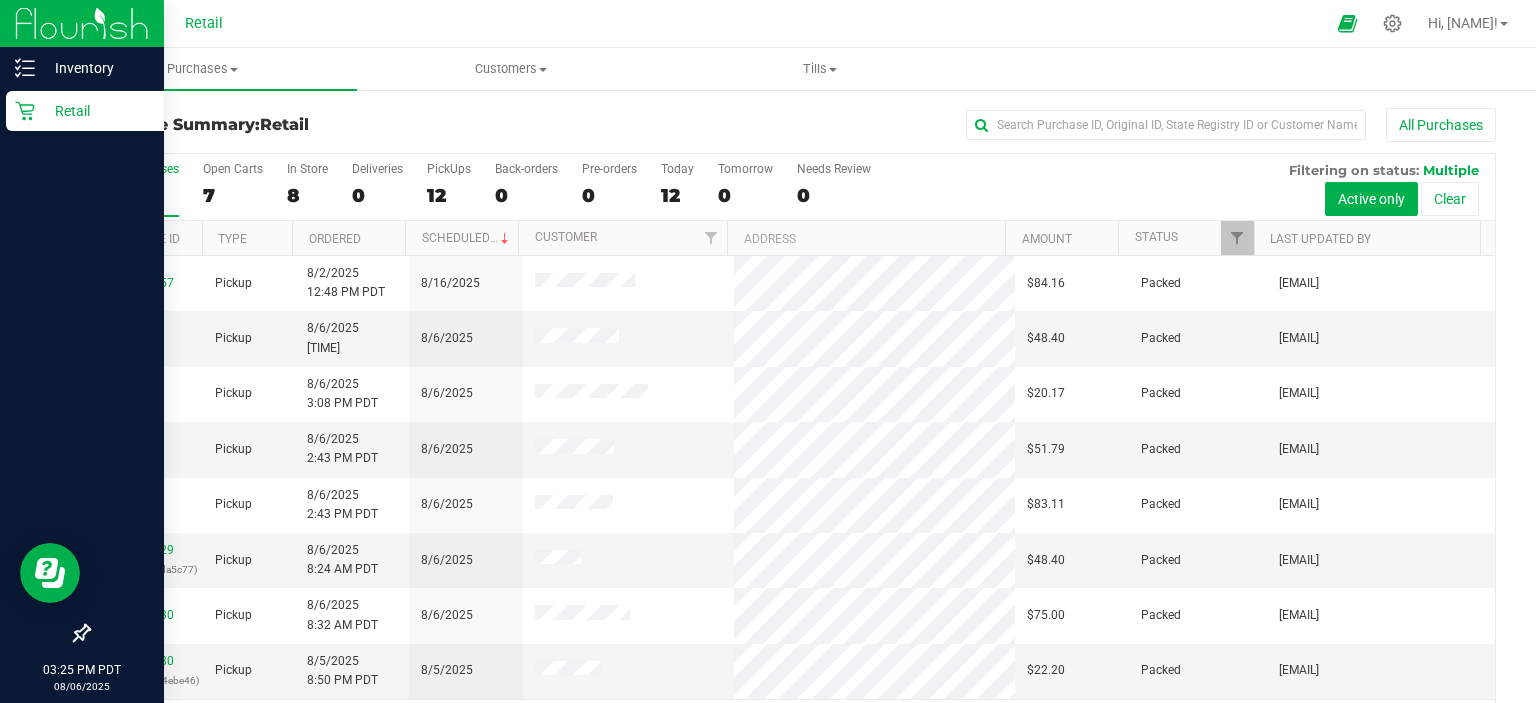 click 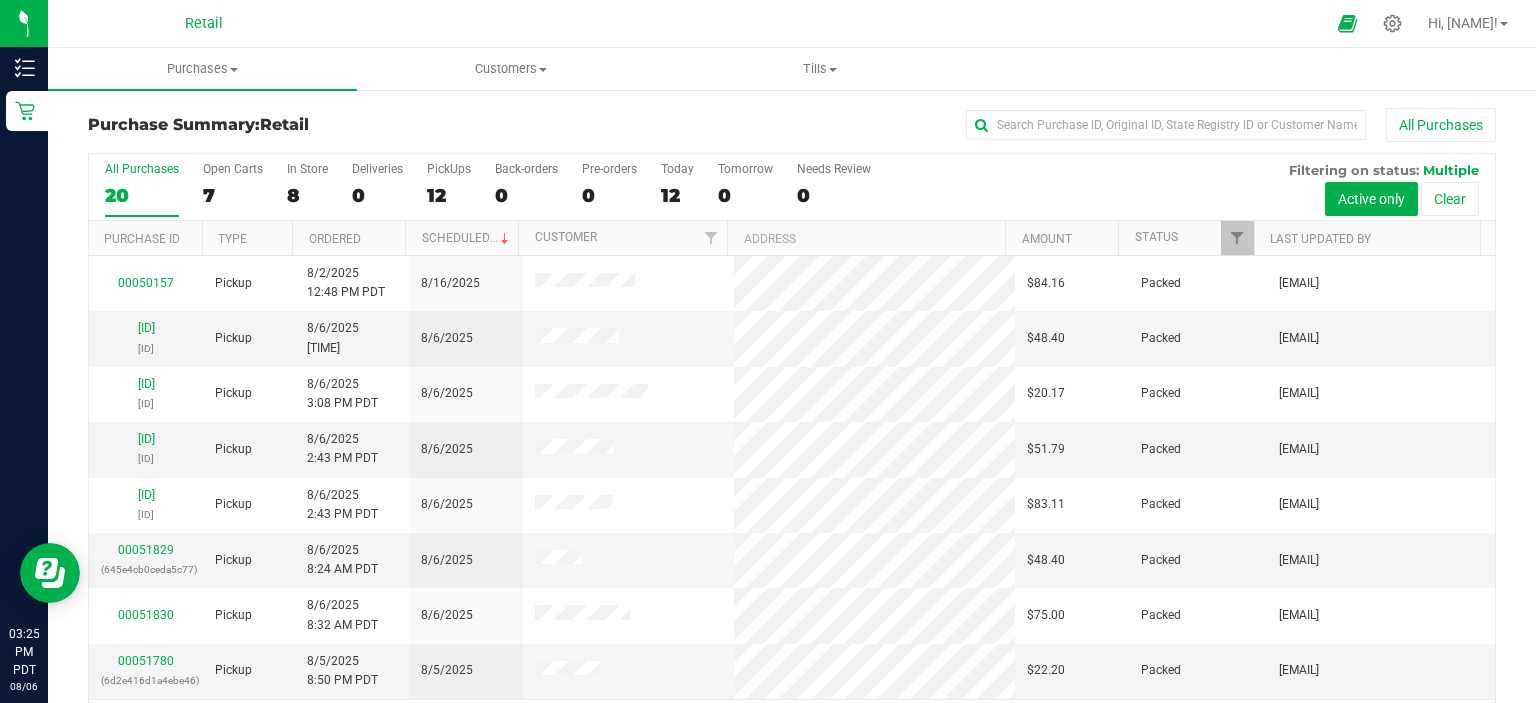 click at bounding box center (841, 23) 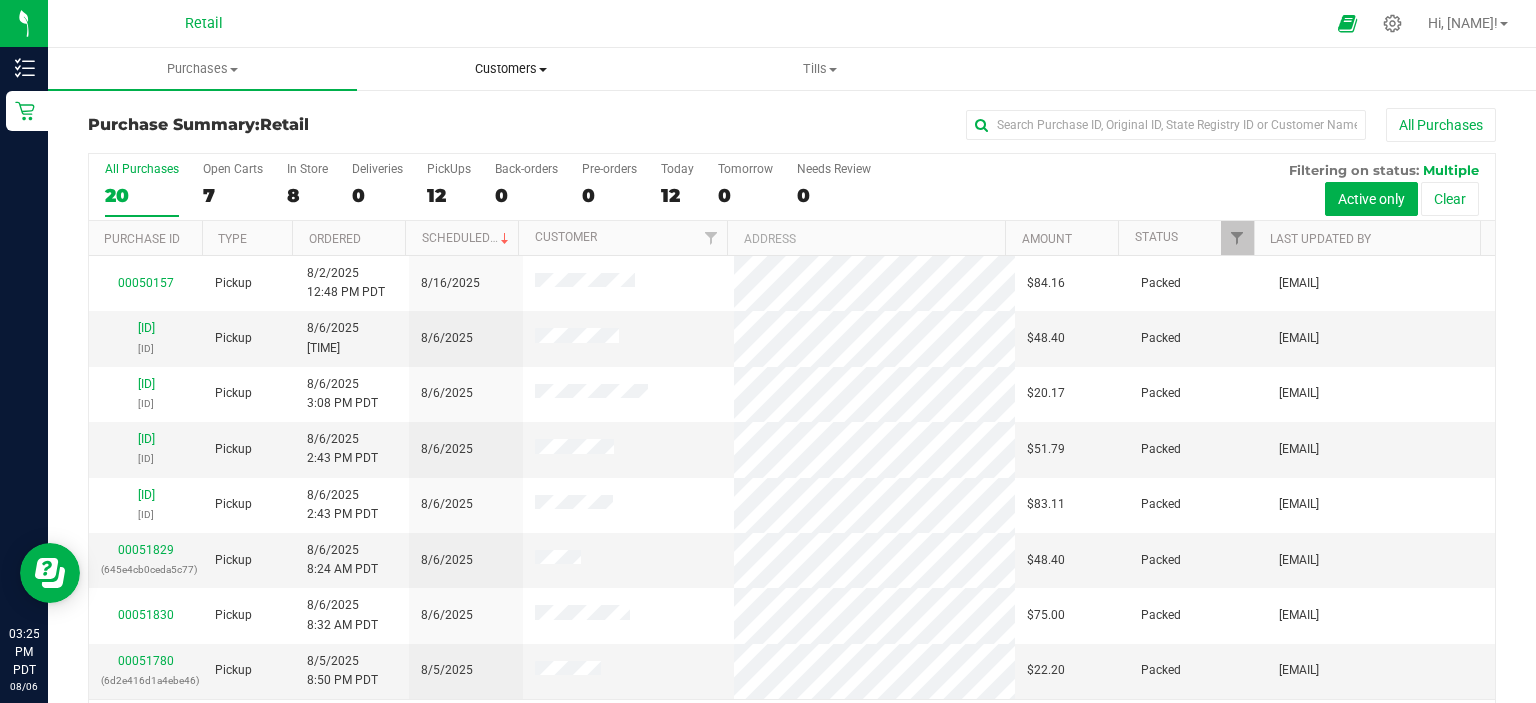 click on "Customers
All customers
Add a new customer" at bounding box center (511, 69) 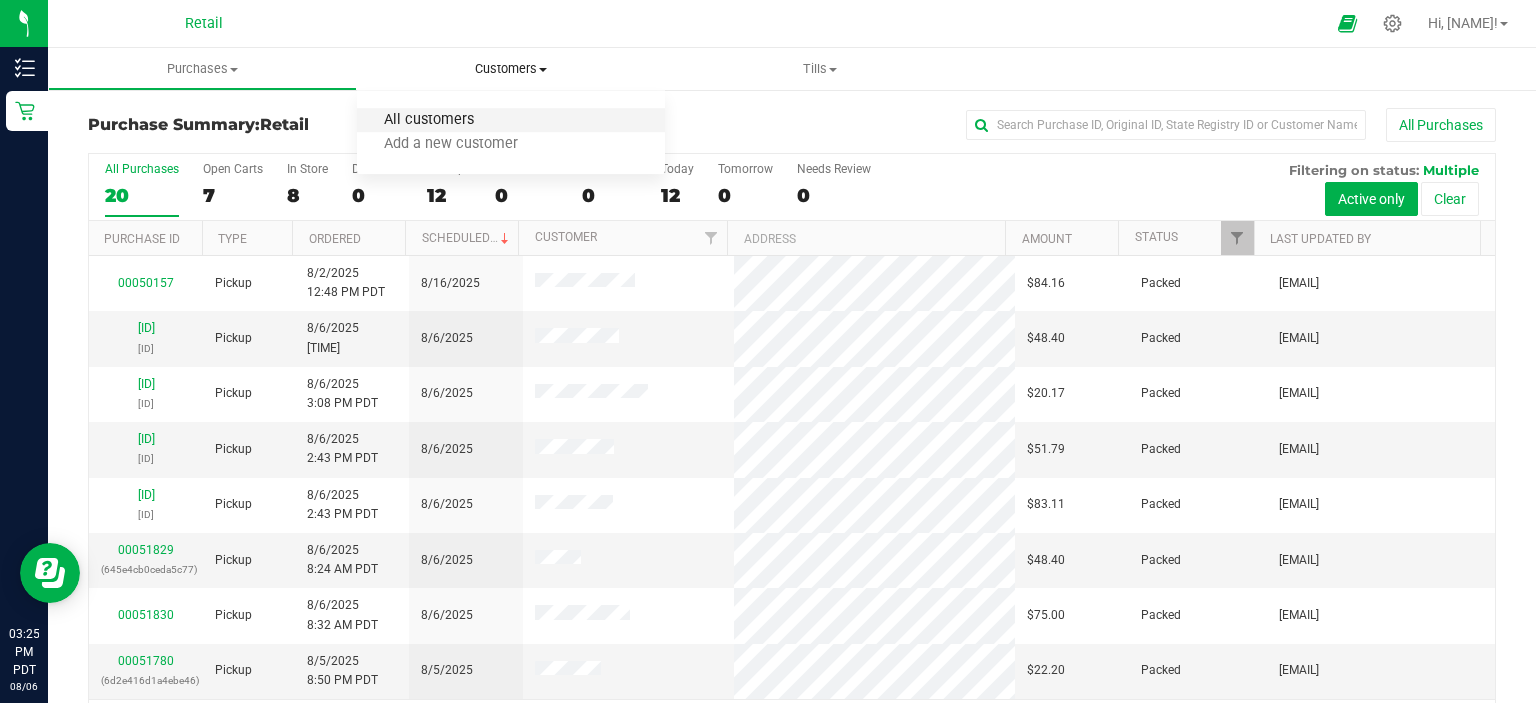 click on "All customers" at bounding box center (429, 120) 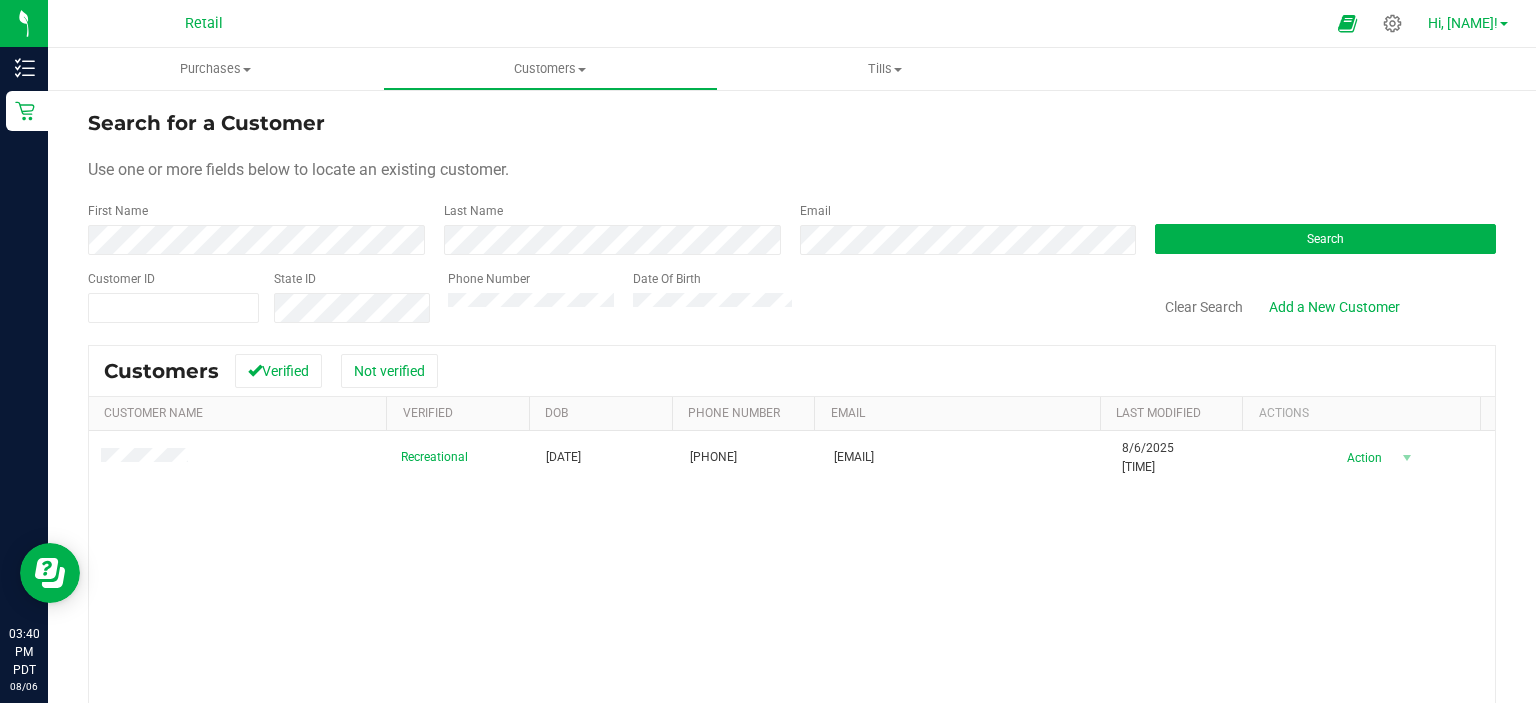 click on "Hi, [NAME]!" at bounding box center [1463, 23] 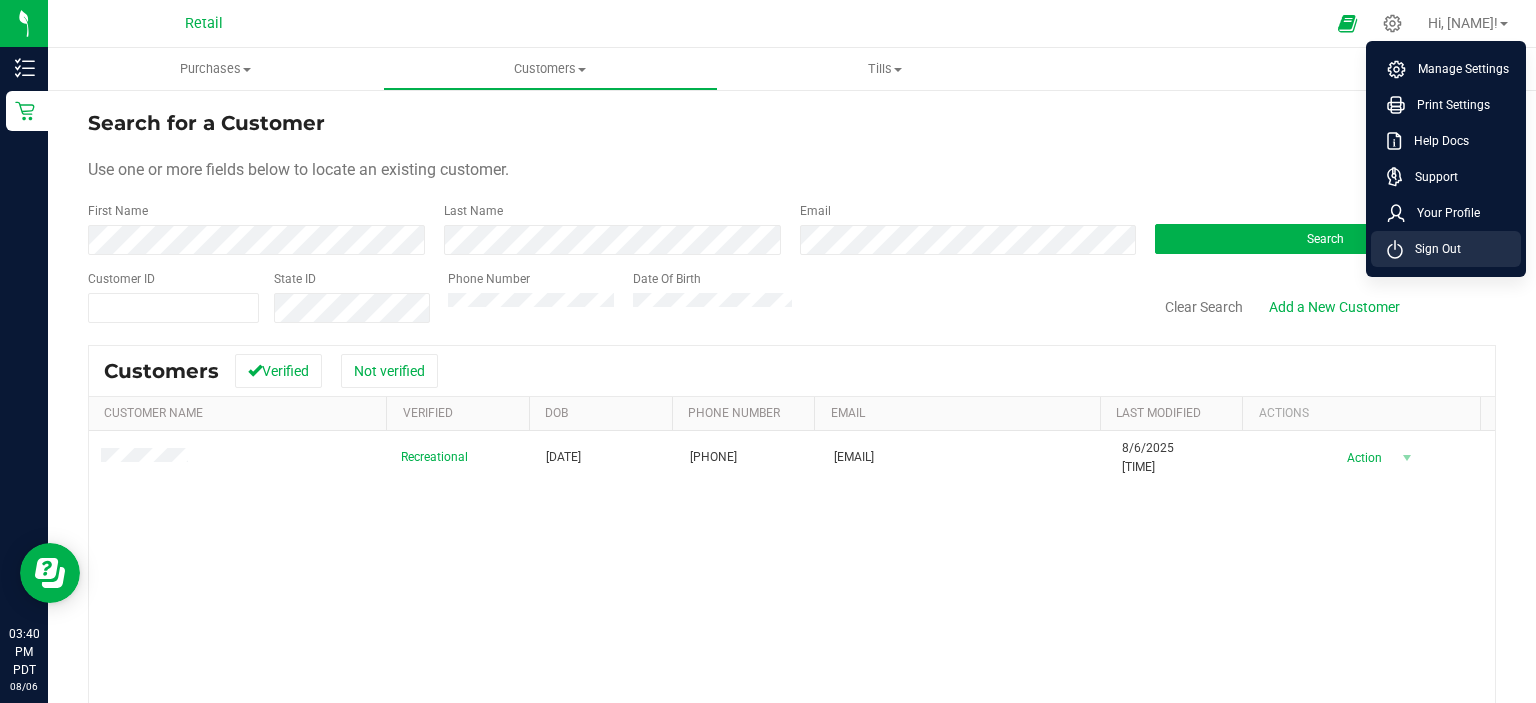 click on "Sign Out" at bounding box center (1446, 249) 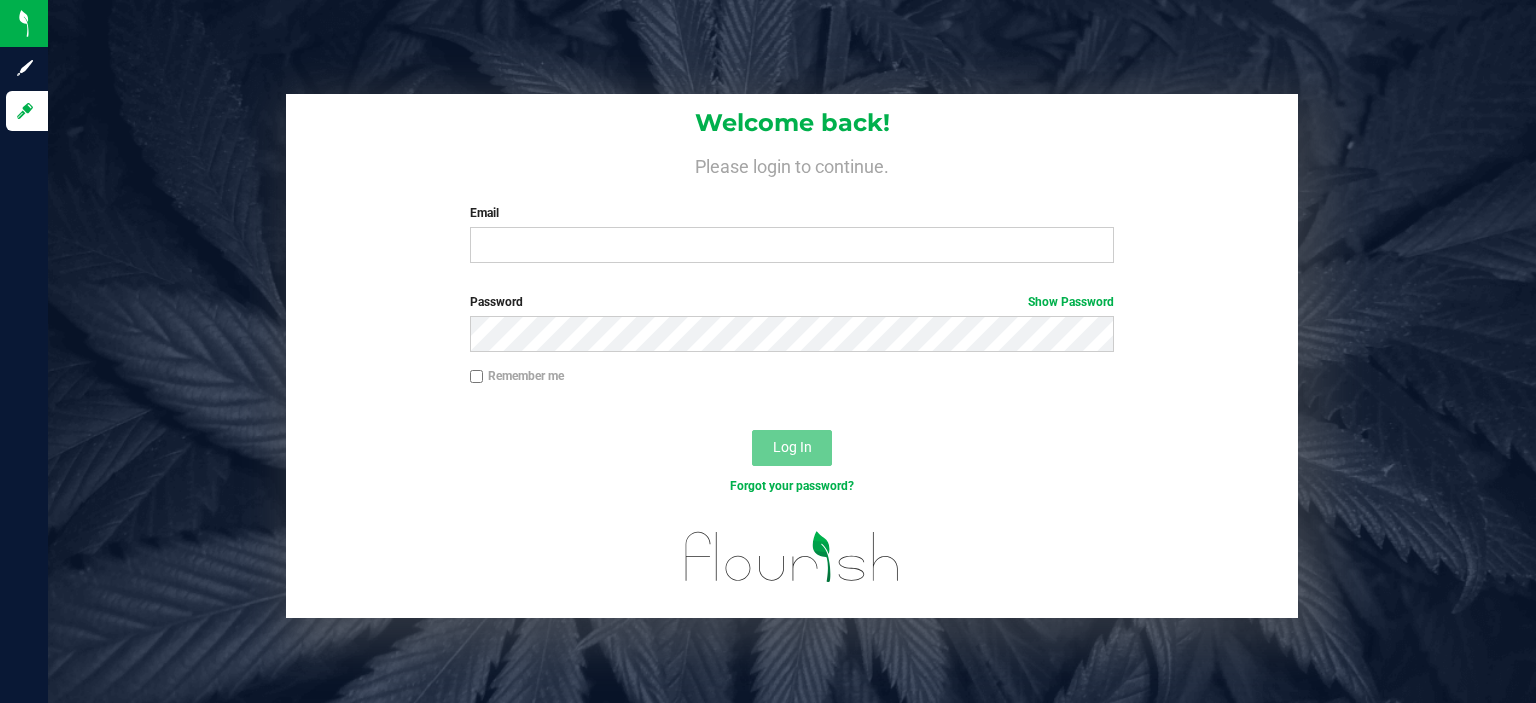 click on "Email" at bounding box center (792, 213) 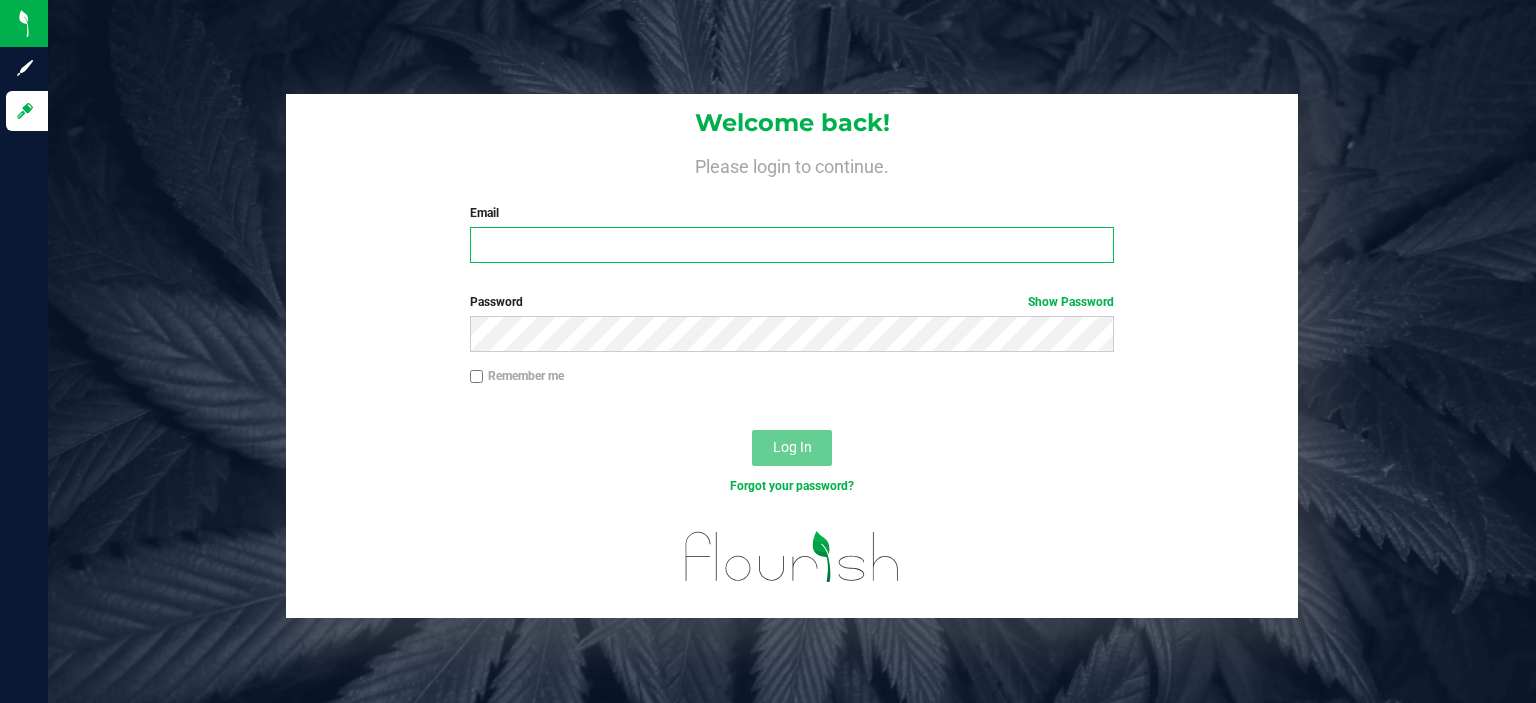 click on "Email" at bounding box center (792, 245) 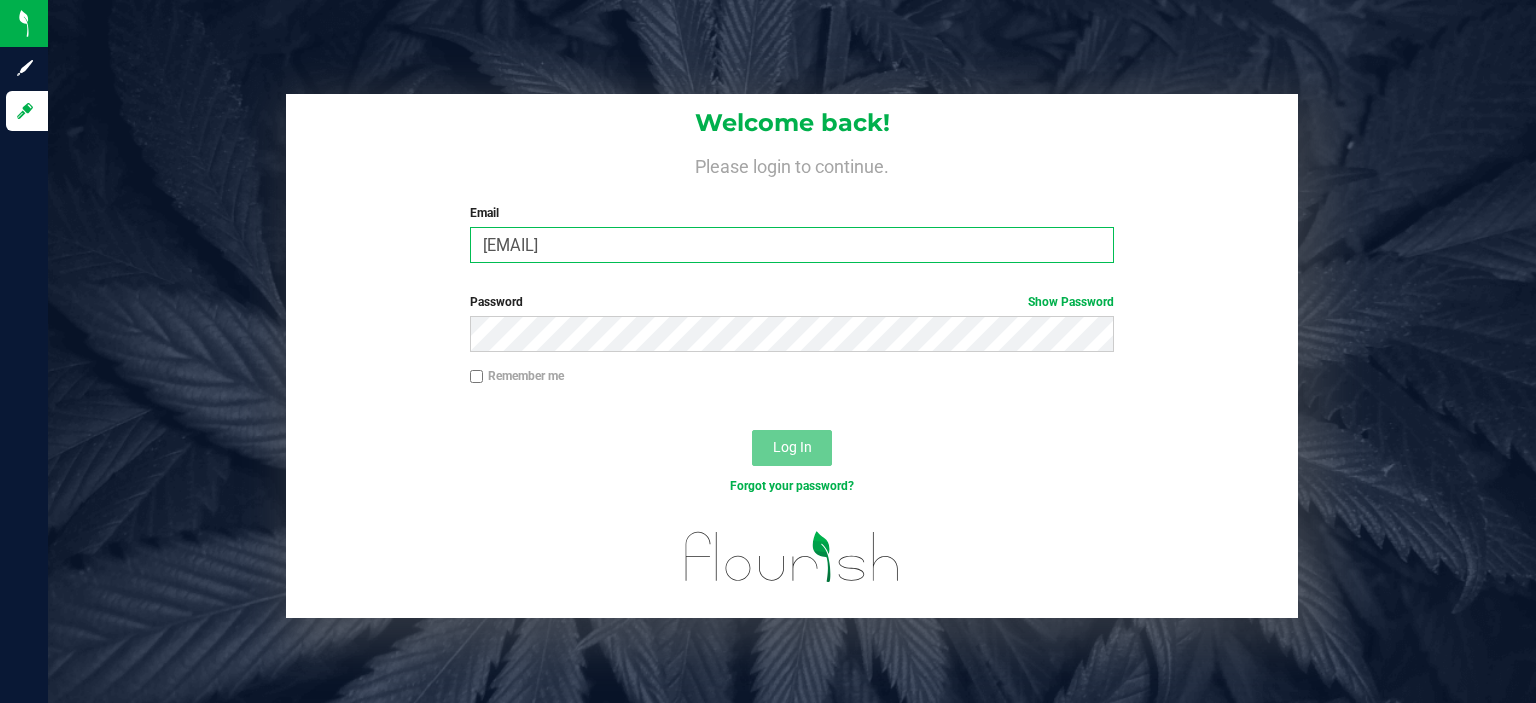 type on "[EMAIL]" 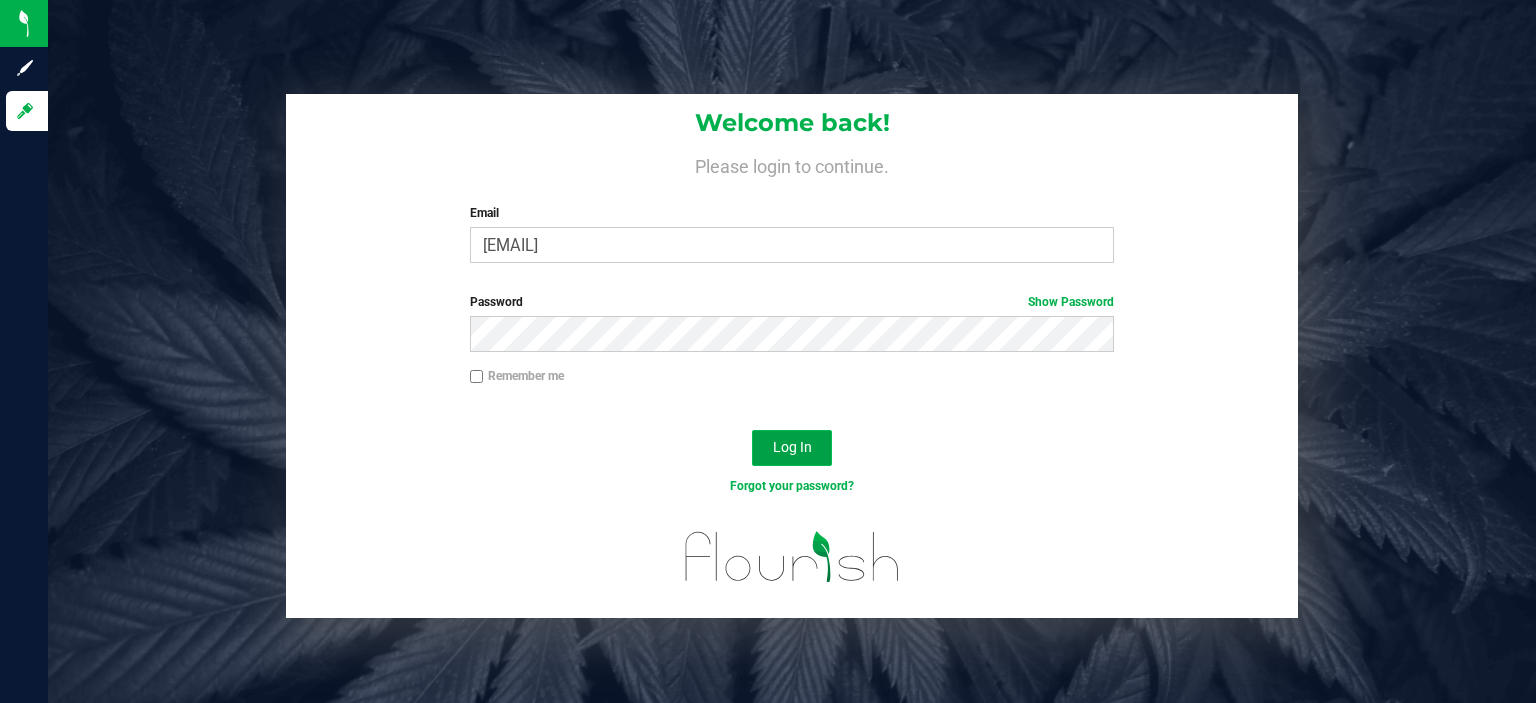click on "Log In" at bounding box center (792, 447) 